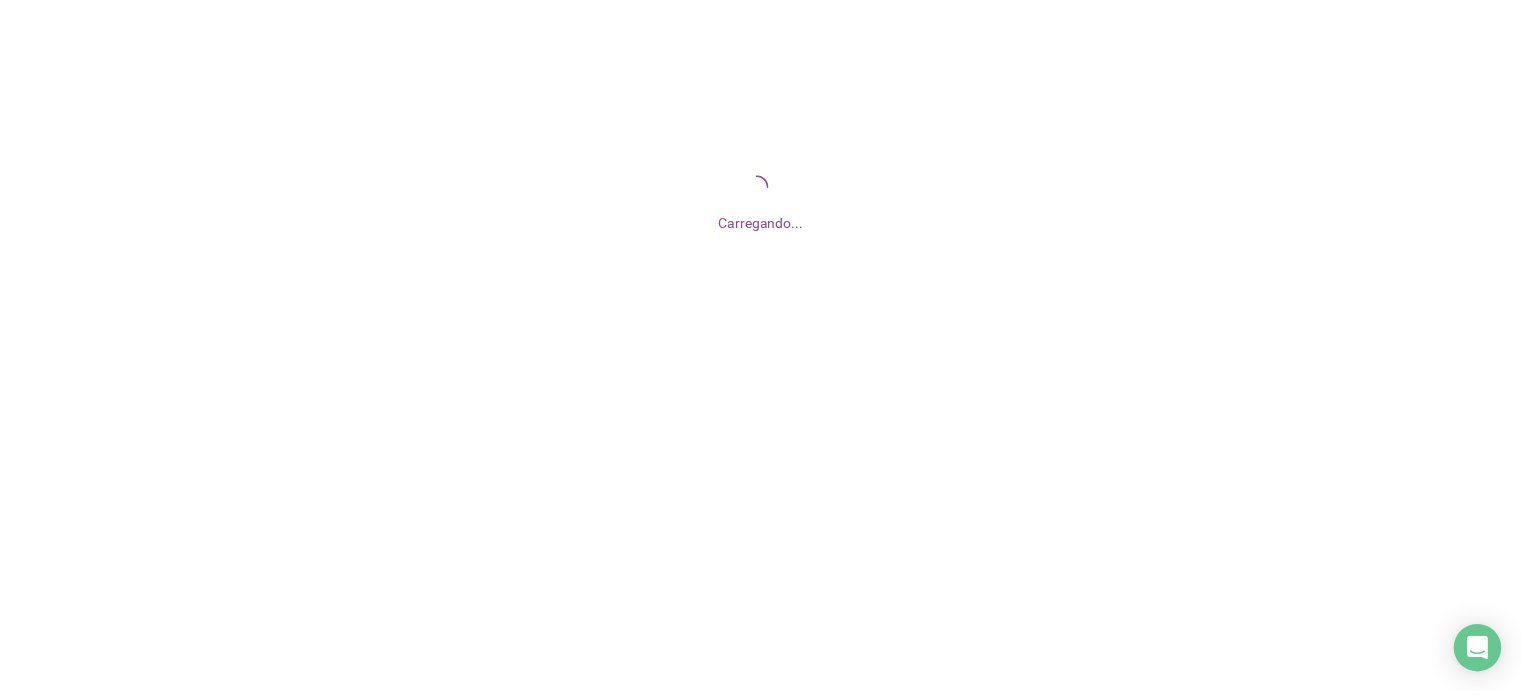 scroll, scrollTop: 0, scrollLeft: 0, axis: both 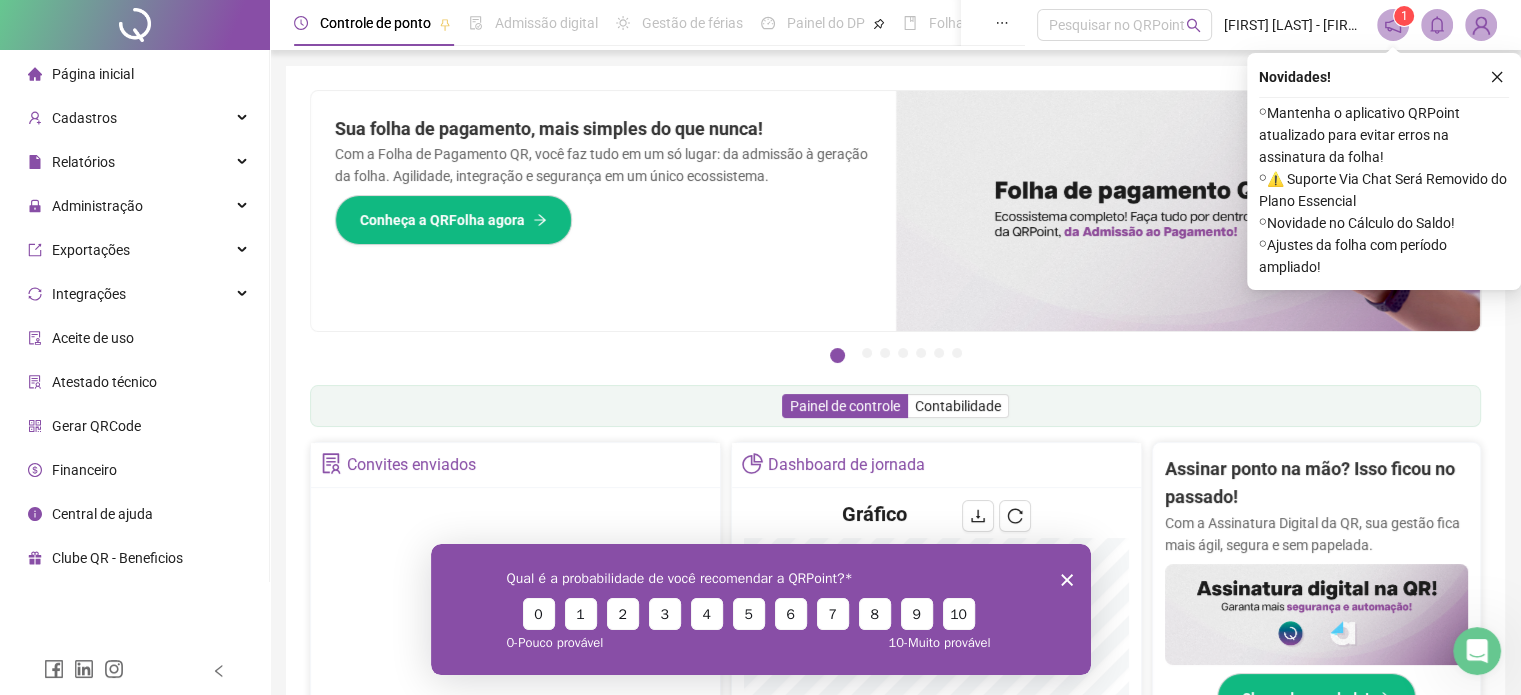 click on "Qual é a probabilidade de você recomendar a QRPoint? 0 1 2 3 4 5 6 7 8 9 10 0  -  Pouco provável 10  -  Muito provável" at bounding box center [760, 608] 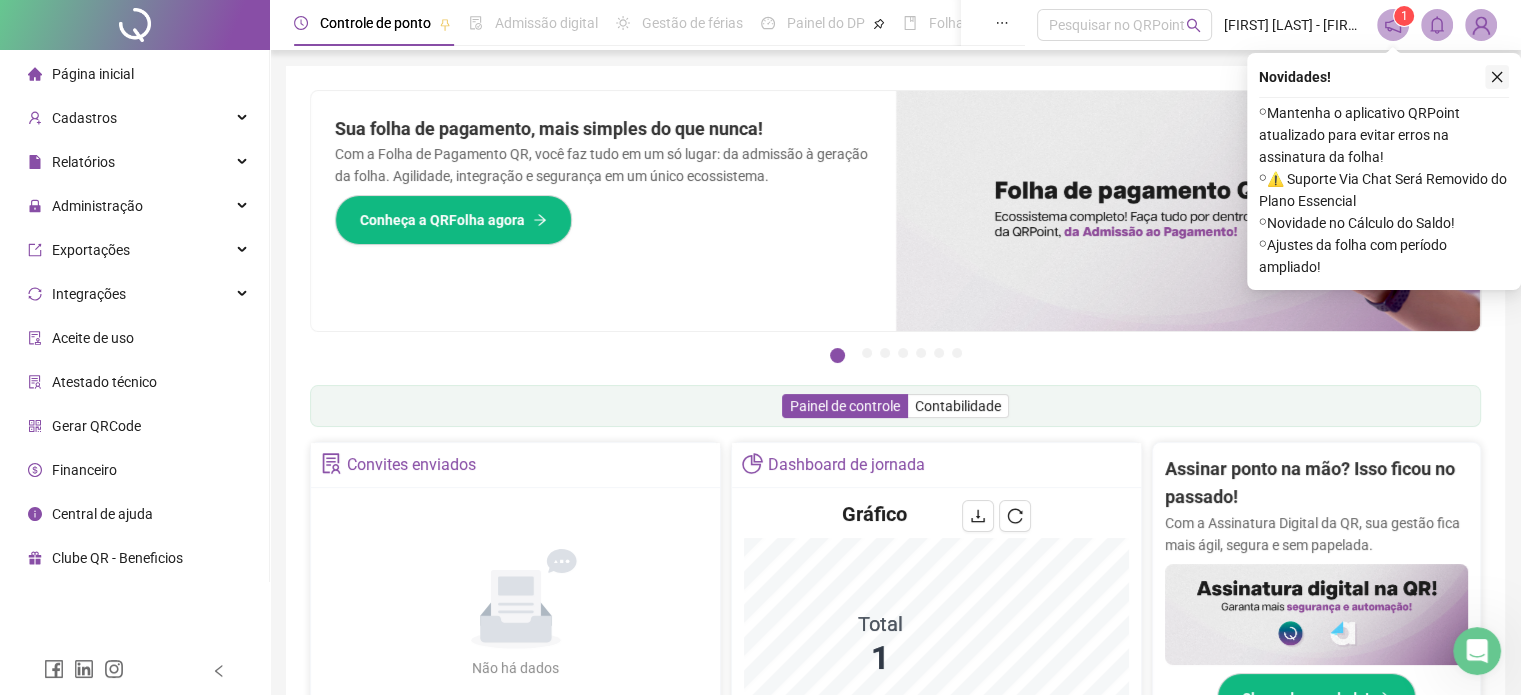 click 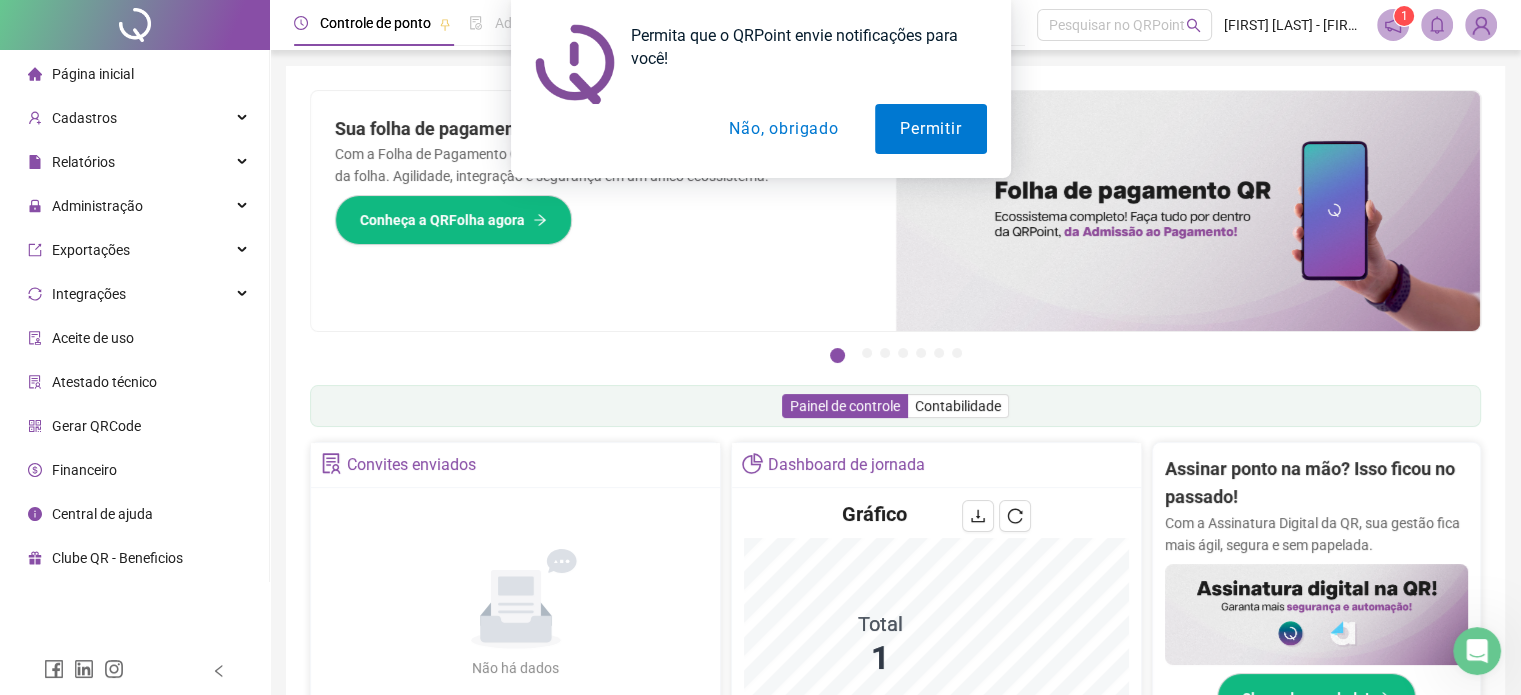 click on "Não, obrigado" at bounding box center (783, 129) 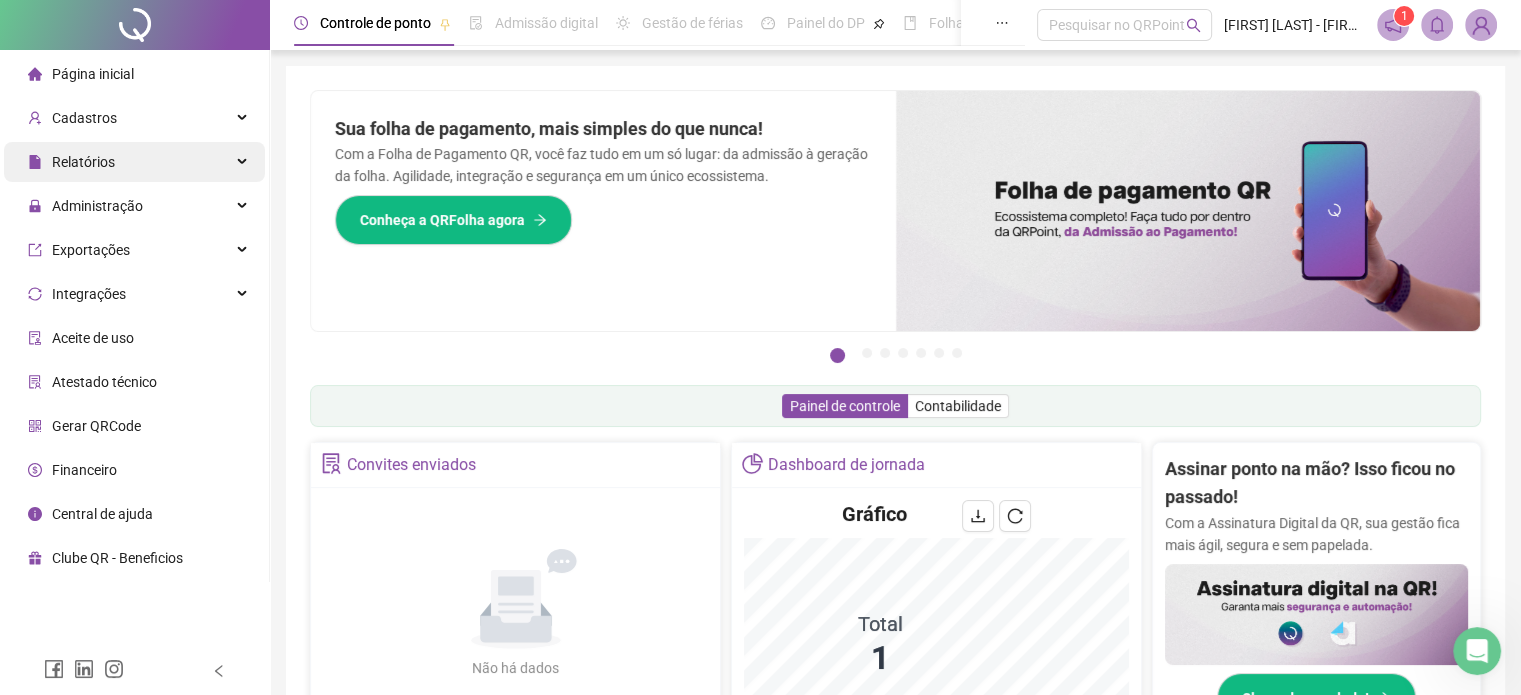 click on "Relatórios" at bounding box center (71, 162) 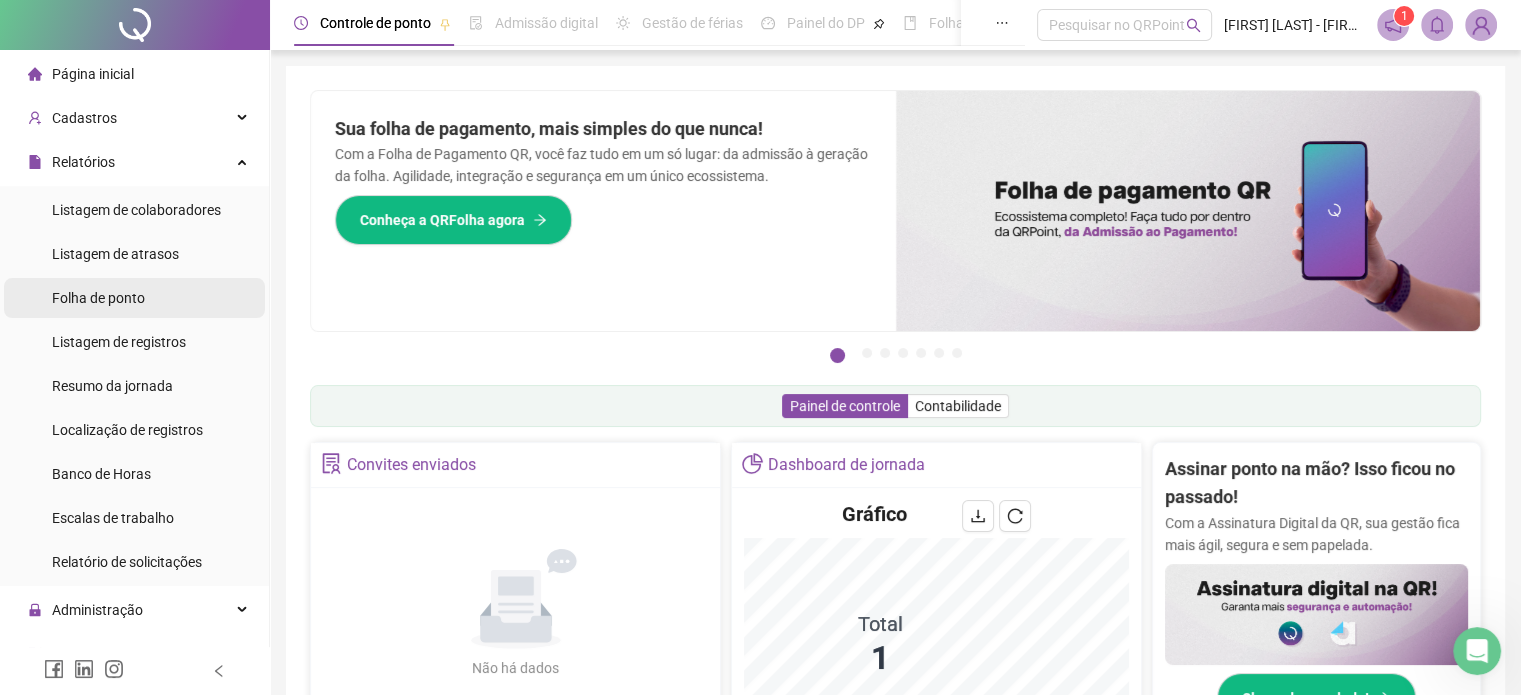 click on "Folha de ponto" at bounding box center (98, 298) 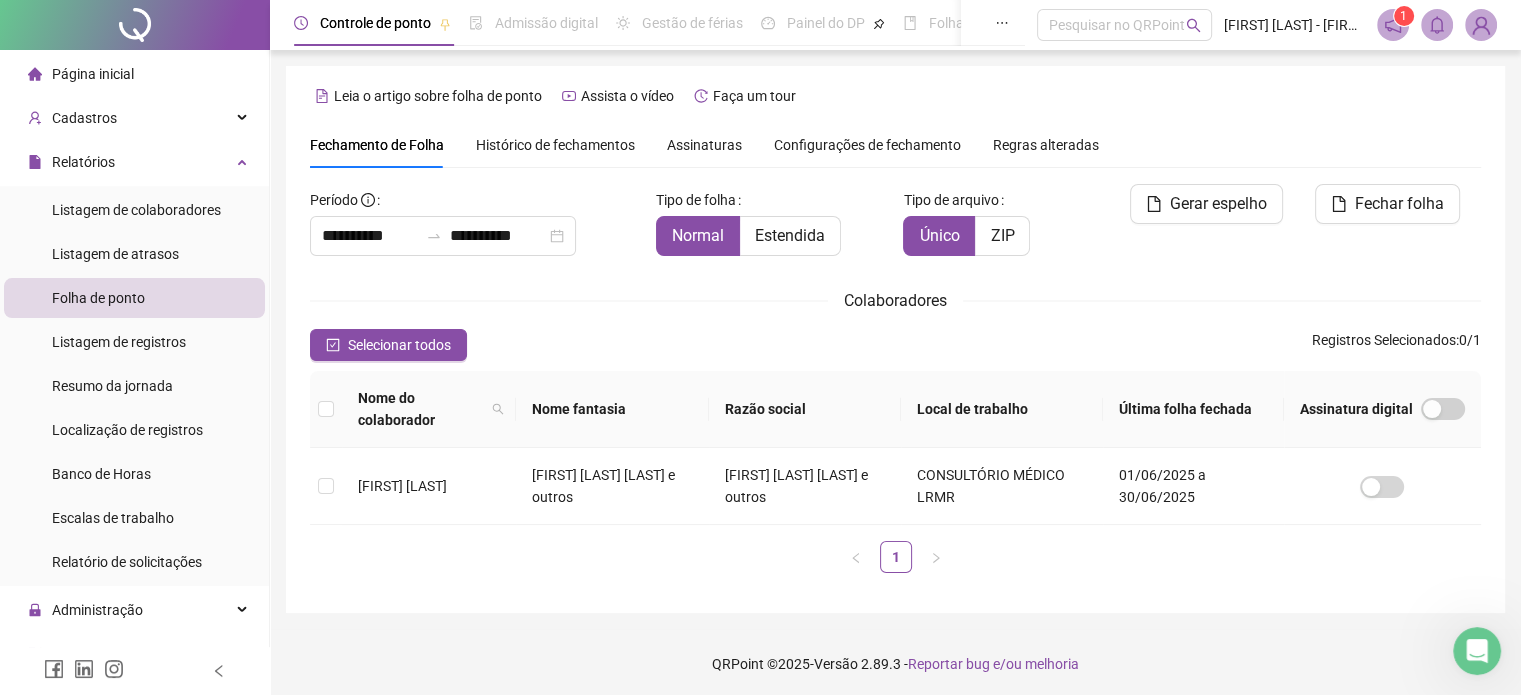 scroll, scrollTop: 3, scrollLeft: 0, axis: vertical 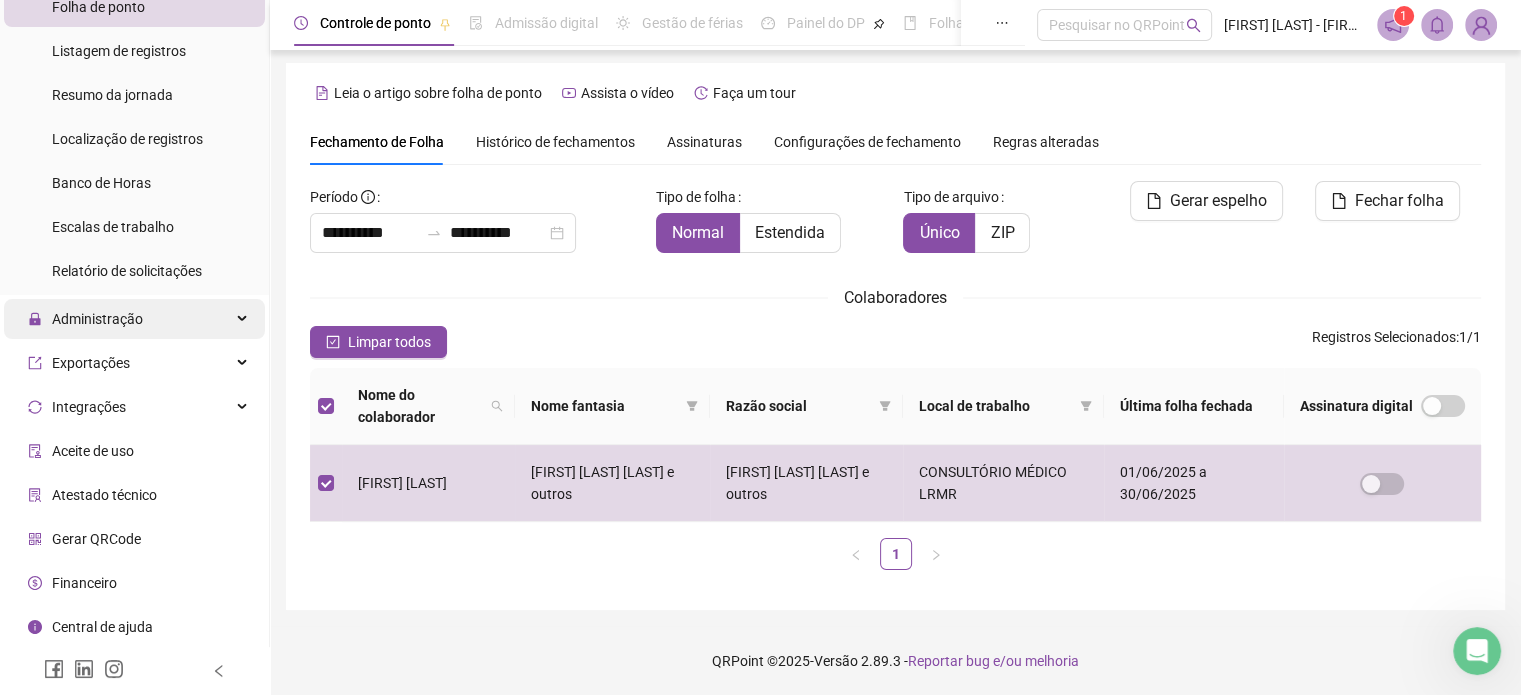 click on "Administração" at bounding box center [97, 319] 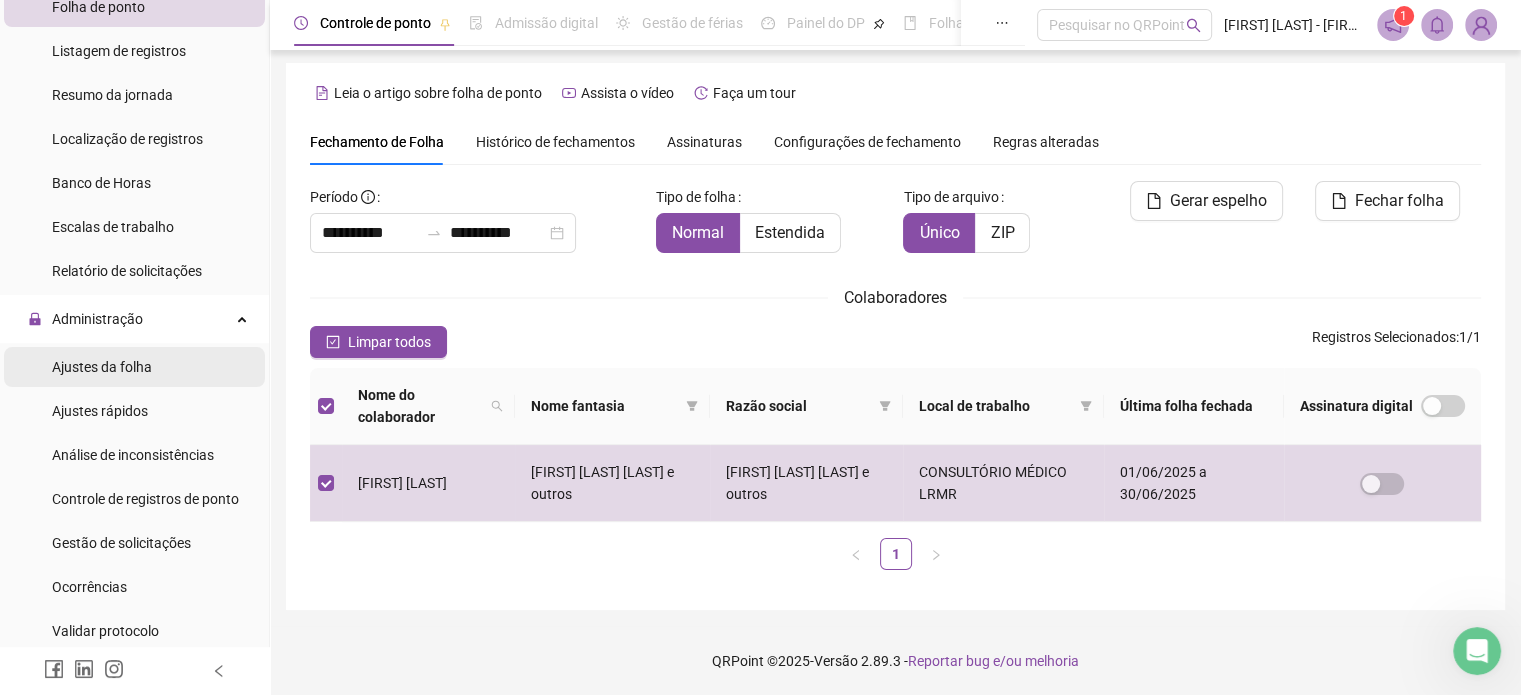click on "Ajustes da folha" at bounding box center (102, 367) 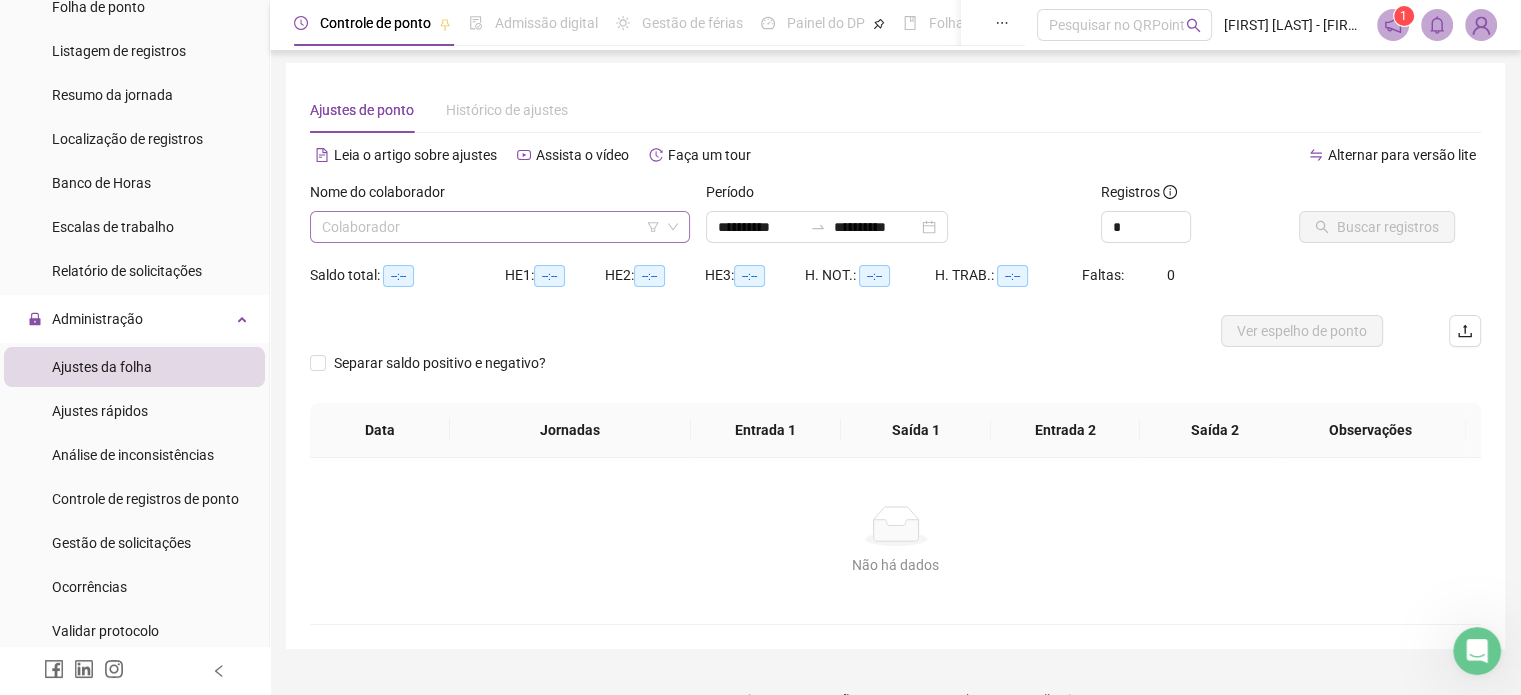 click at bounding box center [500, 227] 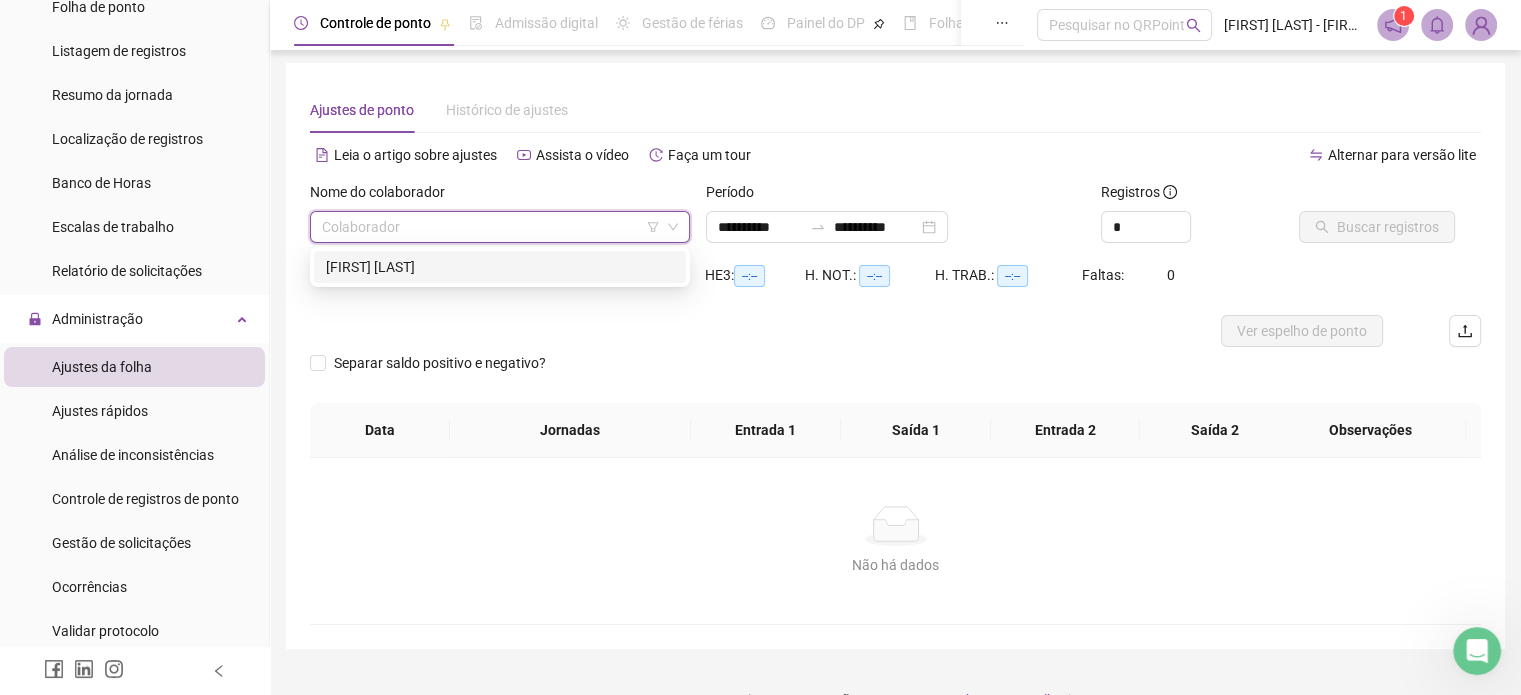 click on "[FIRST] [LAST]" at bounding box center [500, 267] 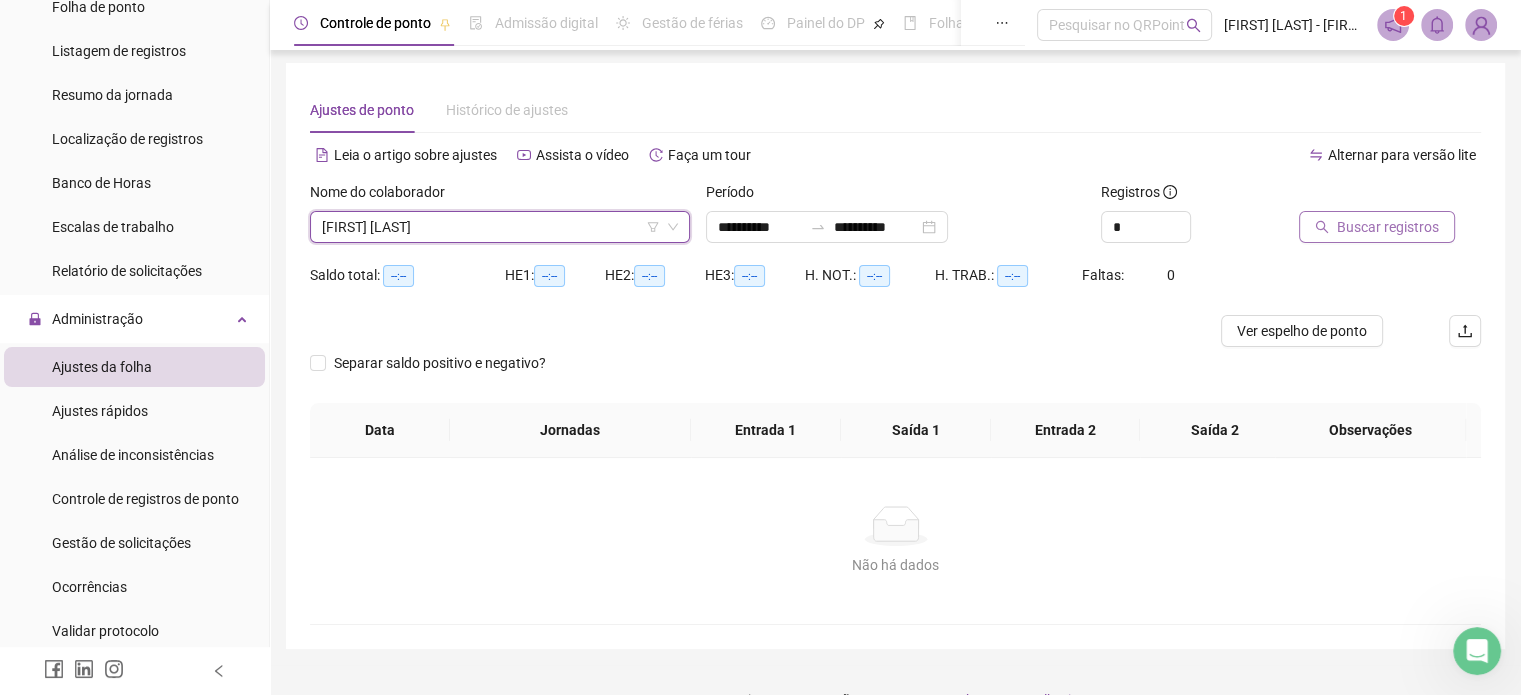 click on "Buscar registros" at bounding box center (1388, 227) 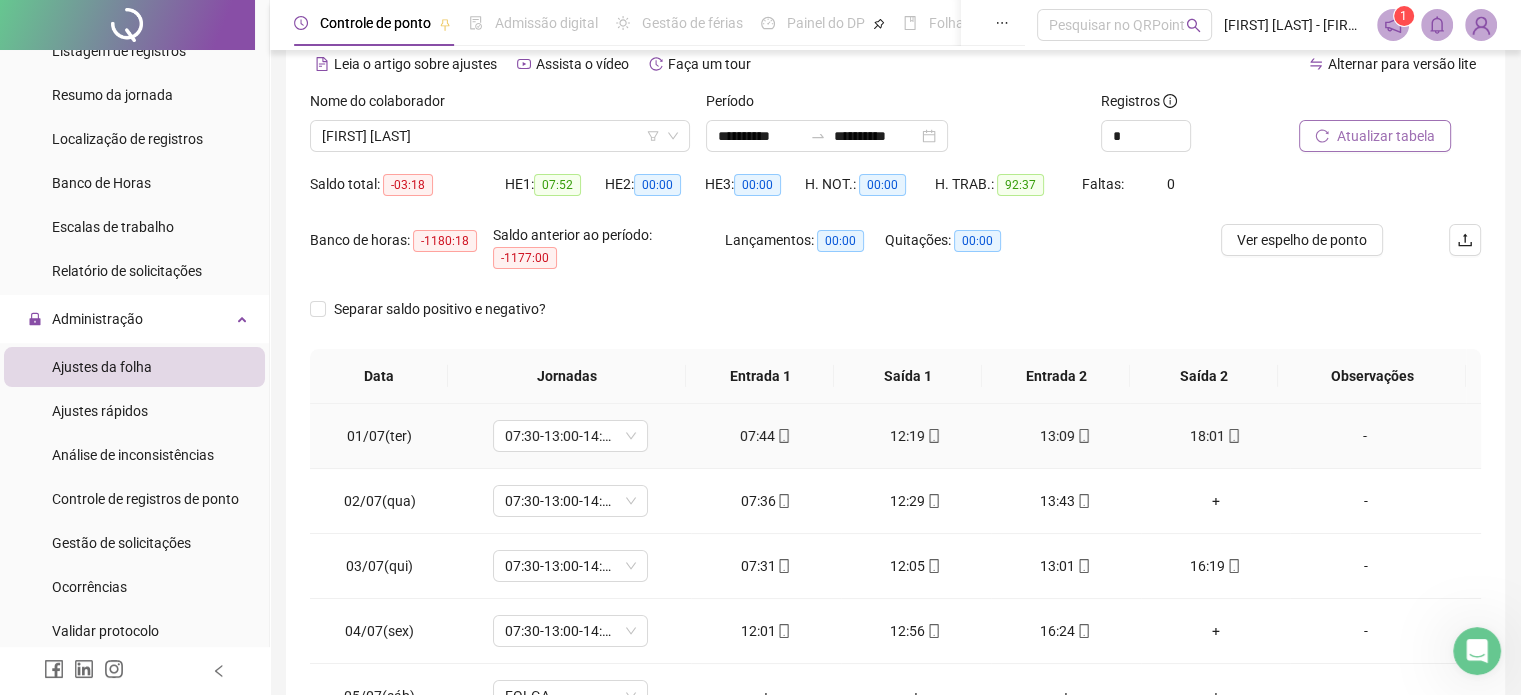 scroll, scrollTop: 203, scrollLeft: 0, axis: vertical 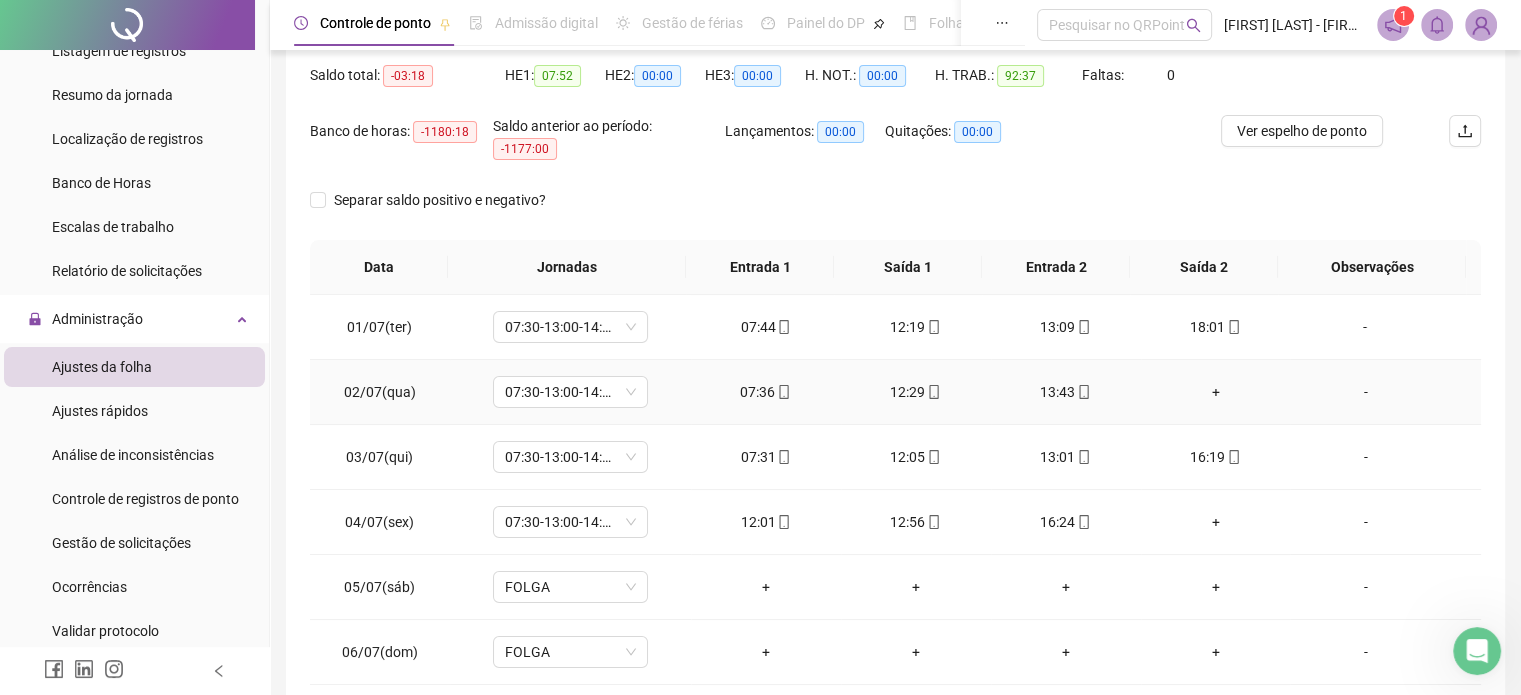 click on "+" at bounding box center (1216, 392) 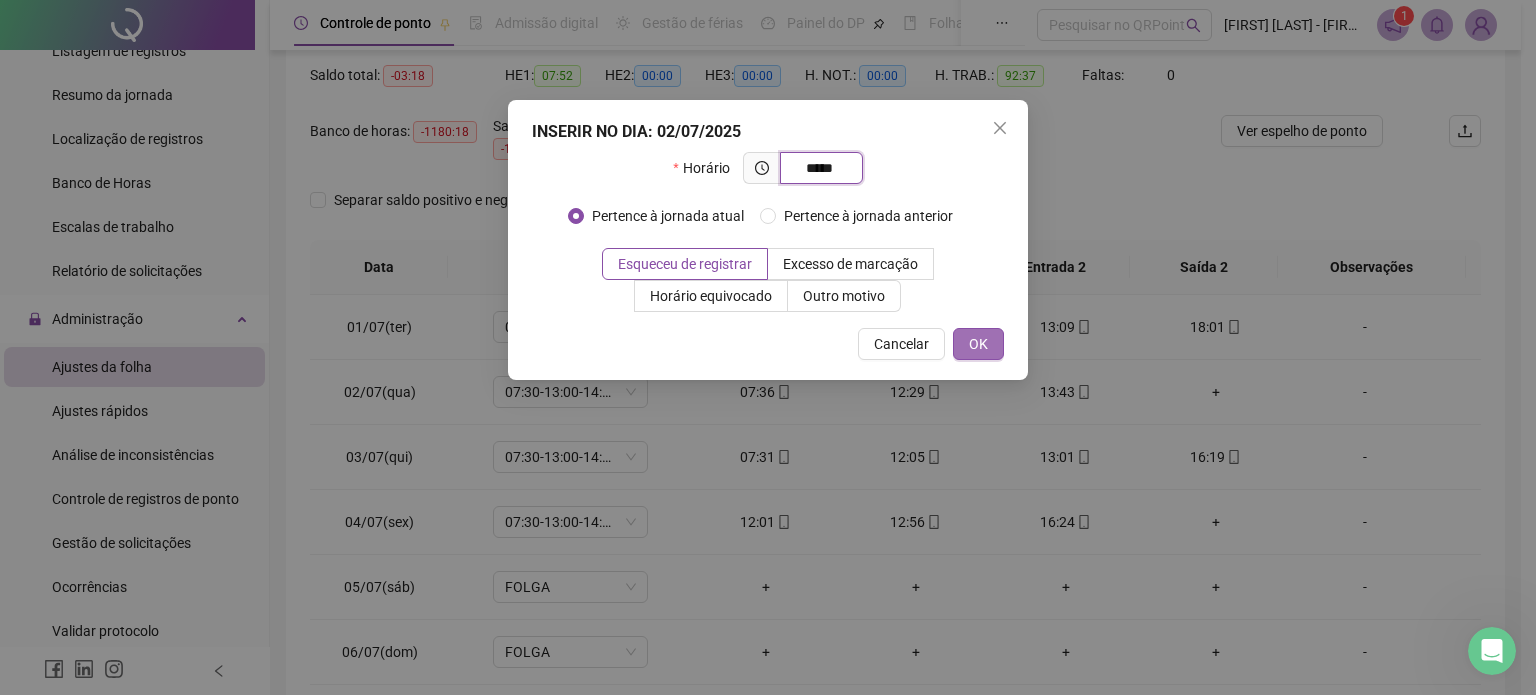 type on "*****" 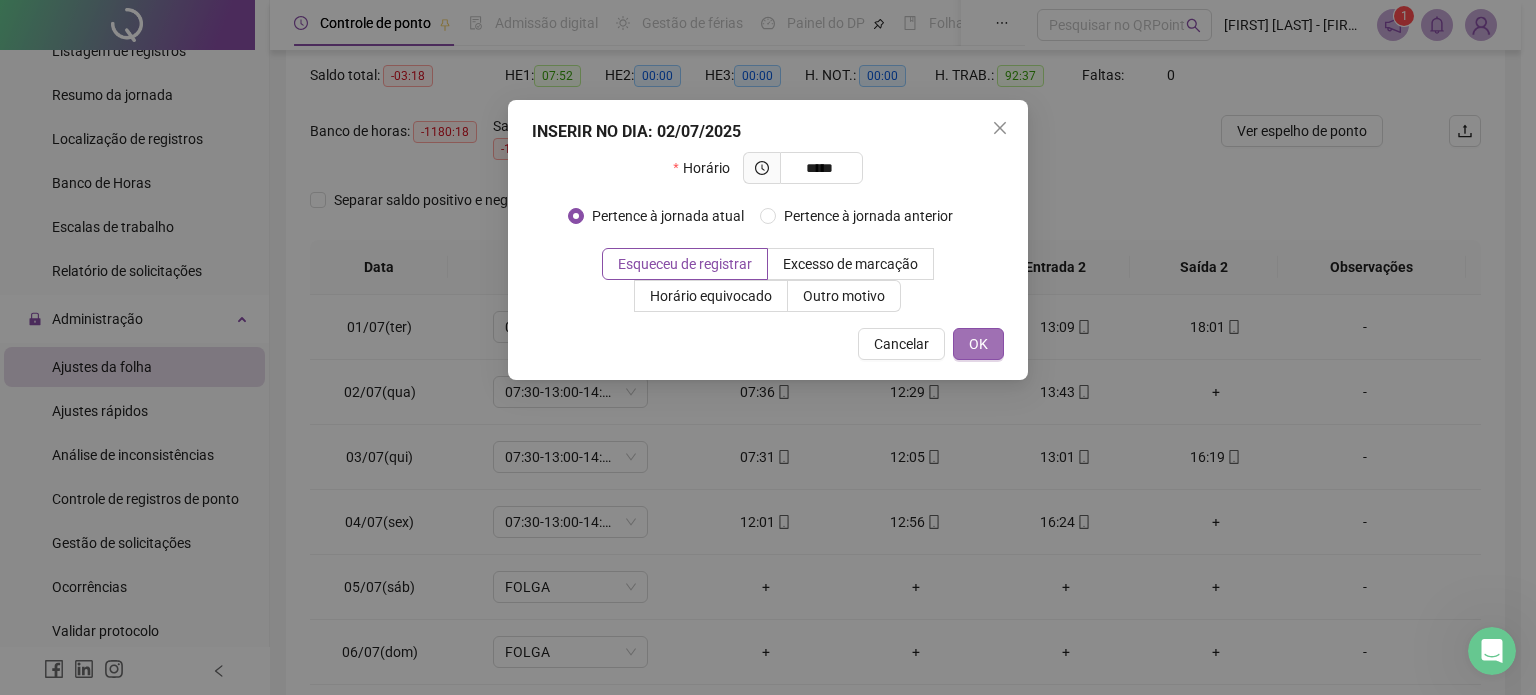 click on "OK" at bounding box center [978, 344] 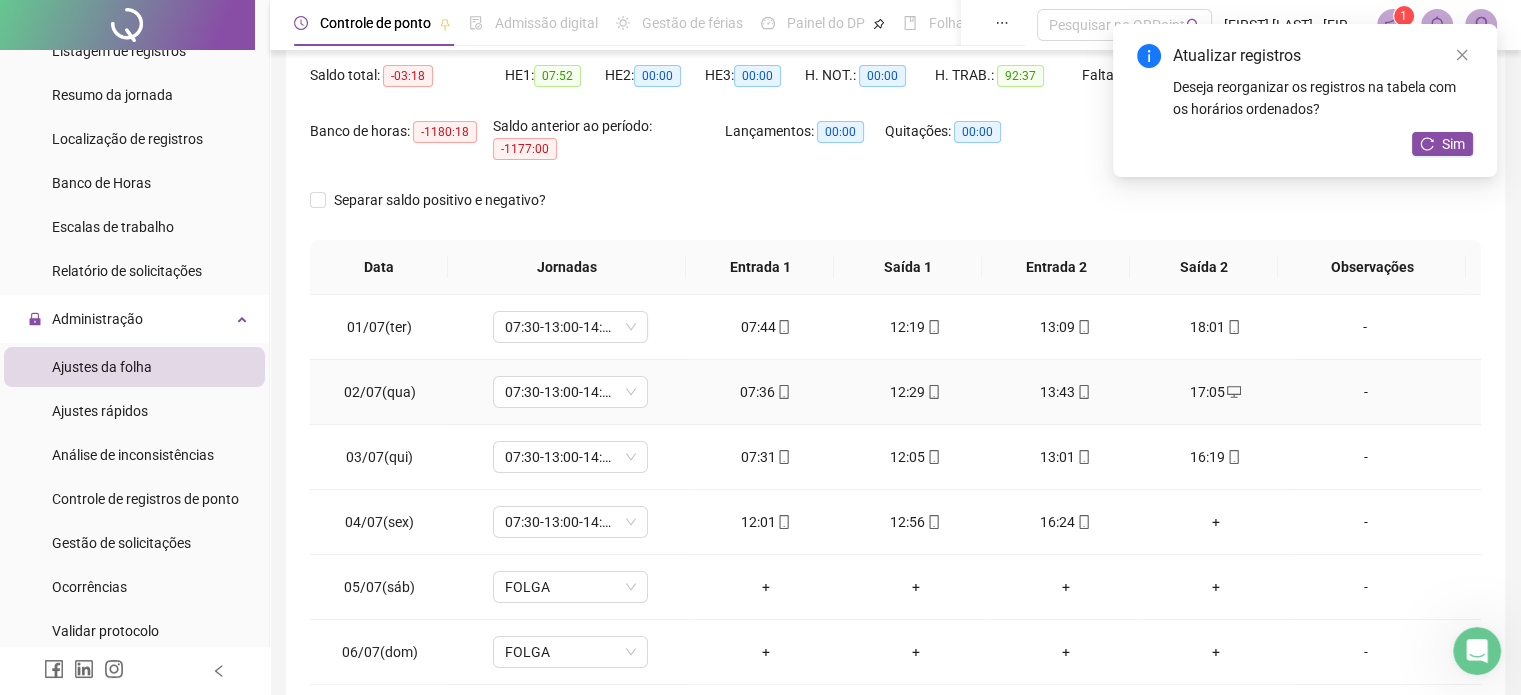 click on "17:05" at bounding box center [1216, 392] 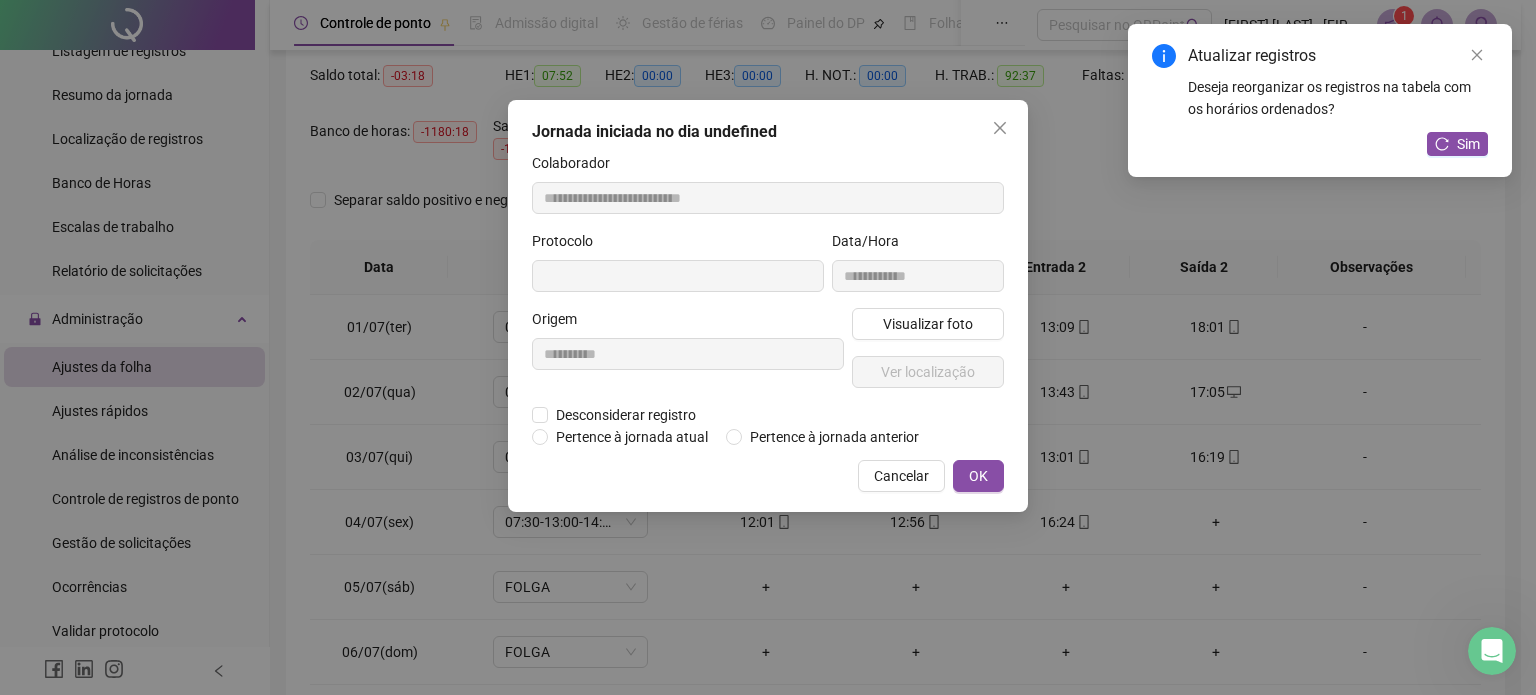 type on "**********" 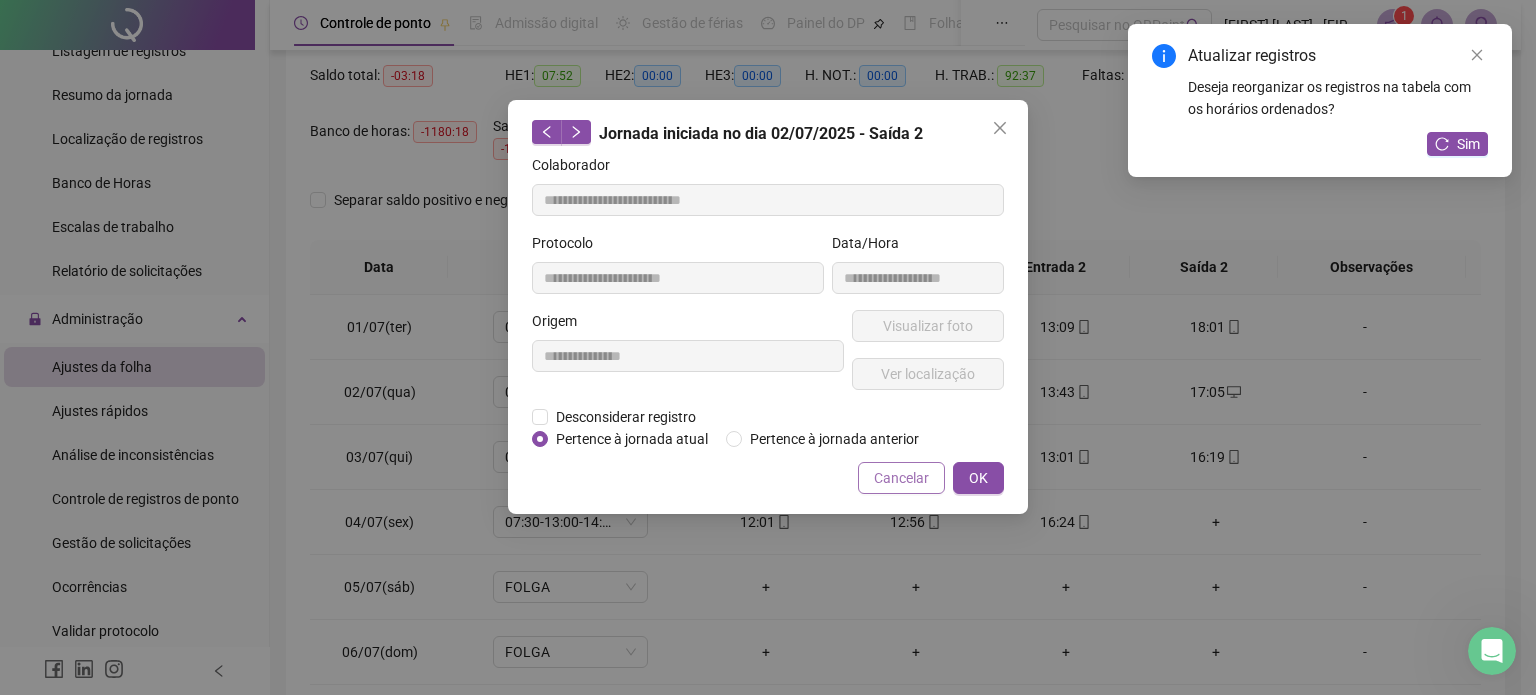 click on "Cancelar" at bounding box center [901, 478] 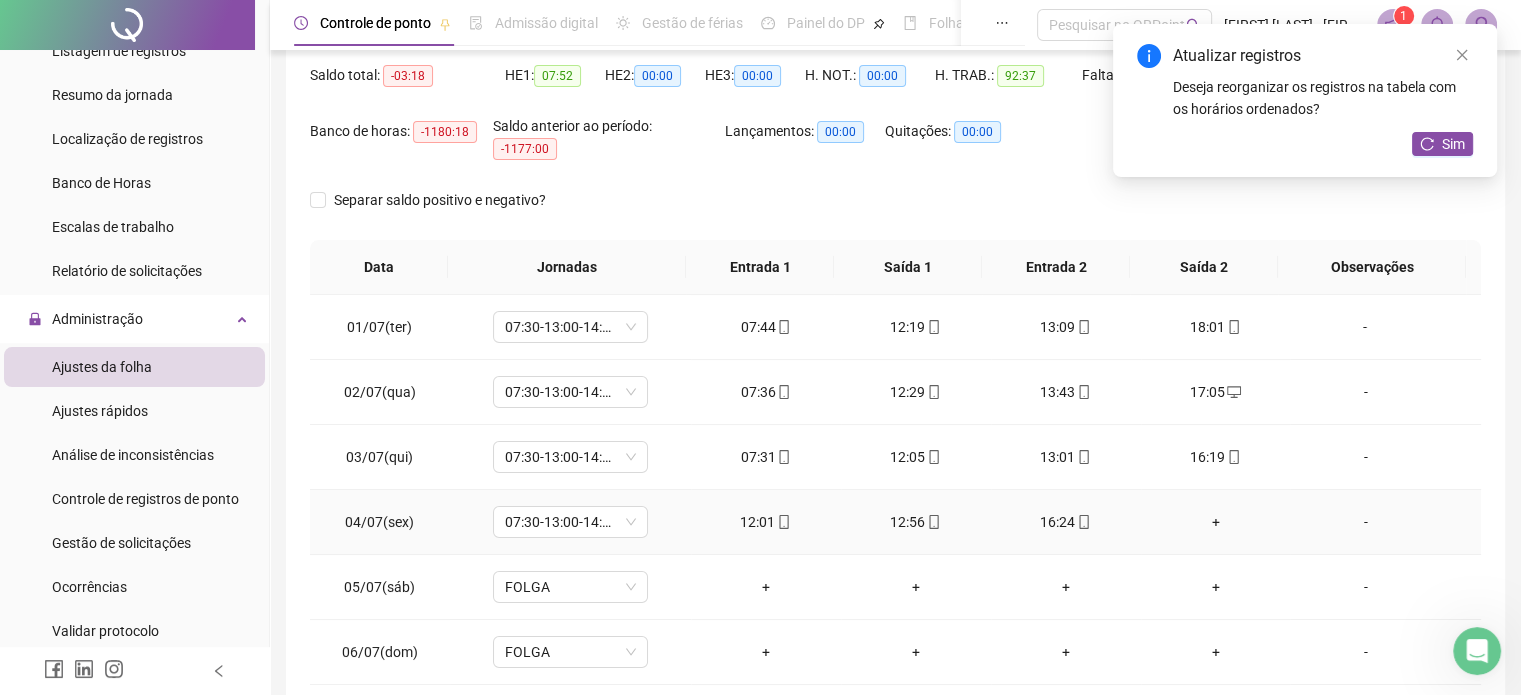 click on "+" at bounding box center (1216, 522) 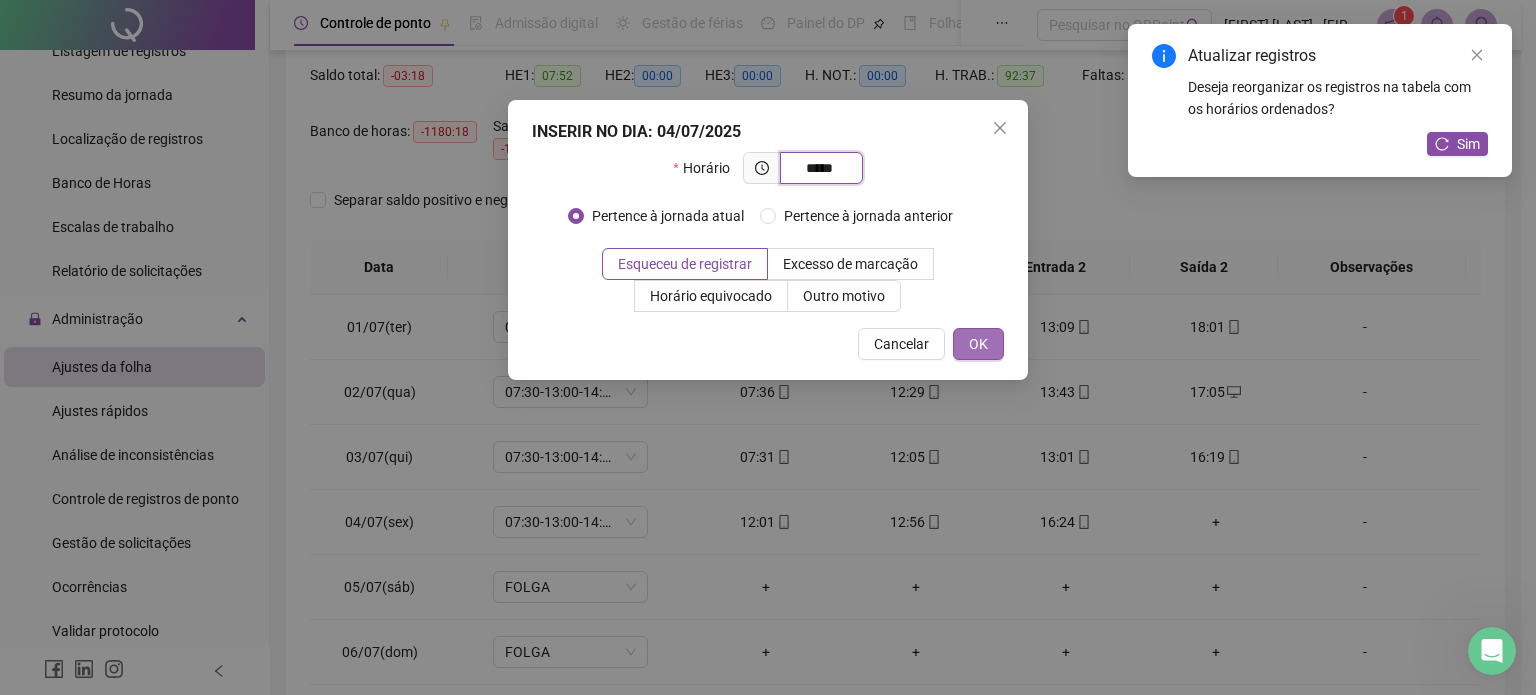 type on "*****" 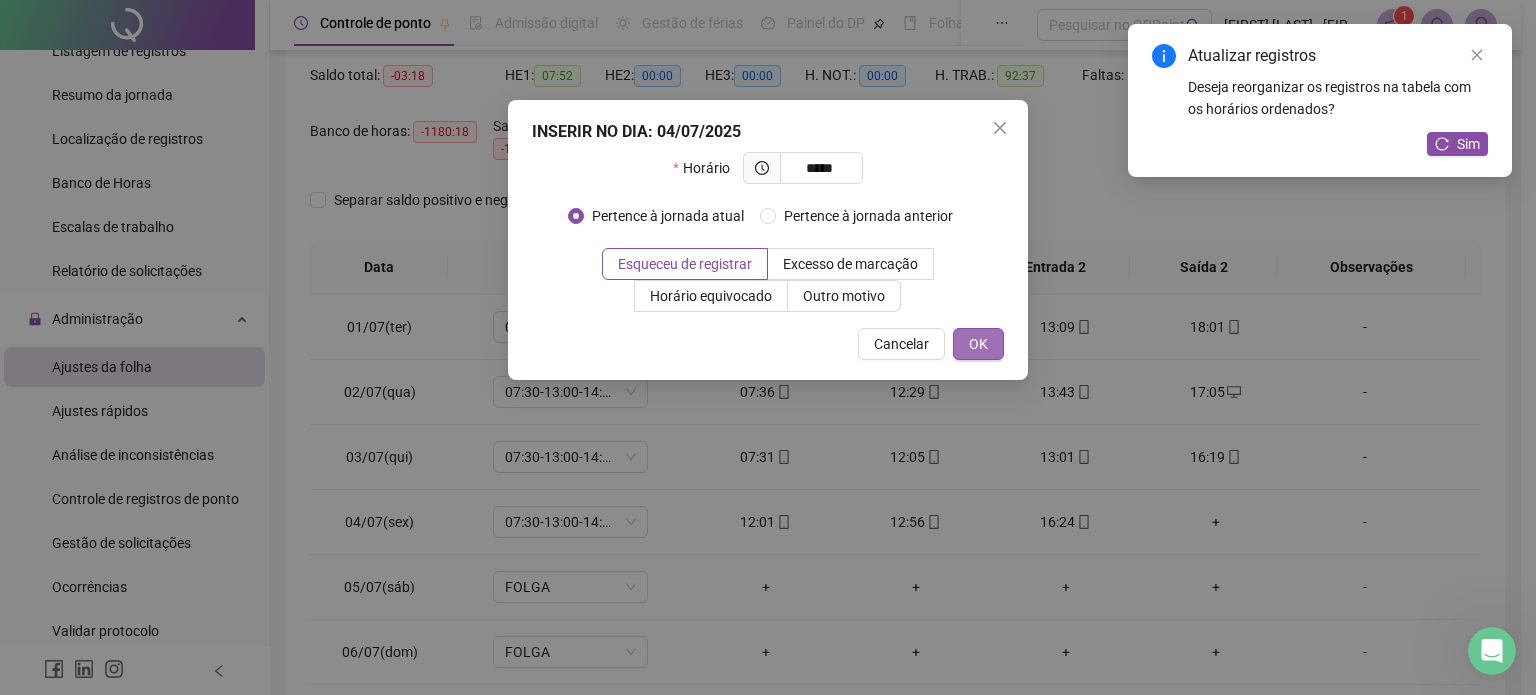 click on "OK" at bounding box center [978, 344] 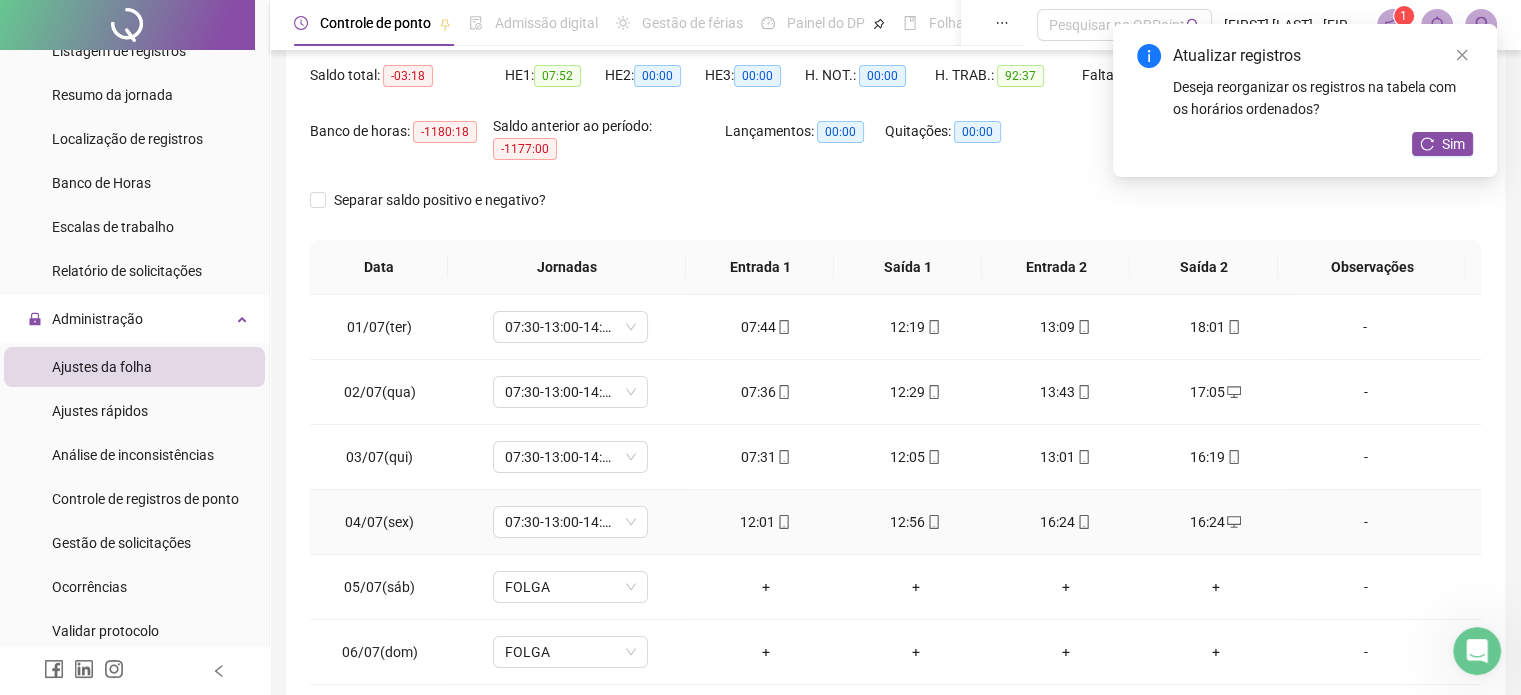 click on "16:24" at bounding box center [1066, 522] 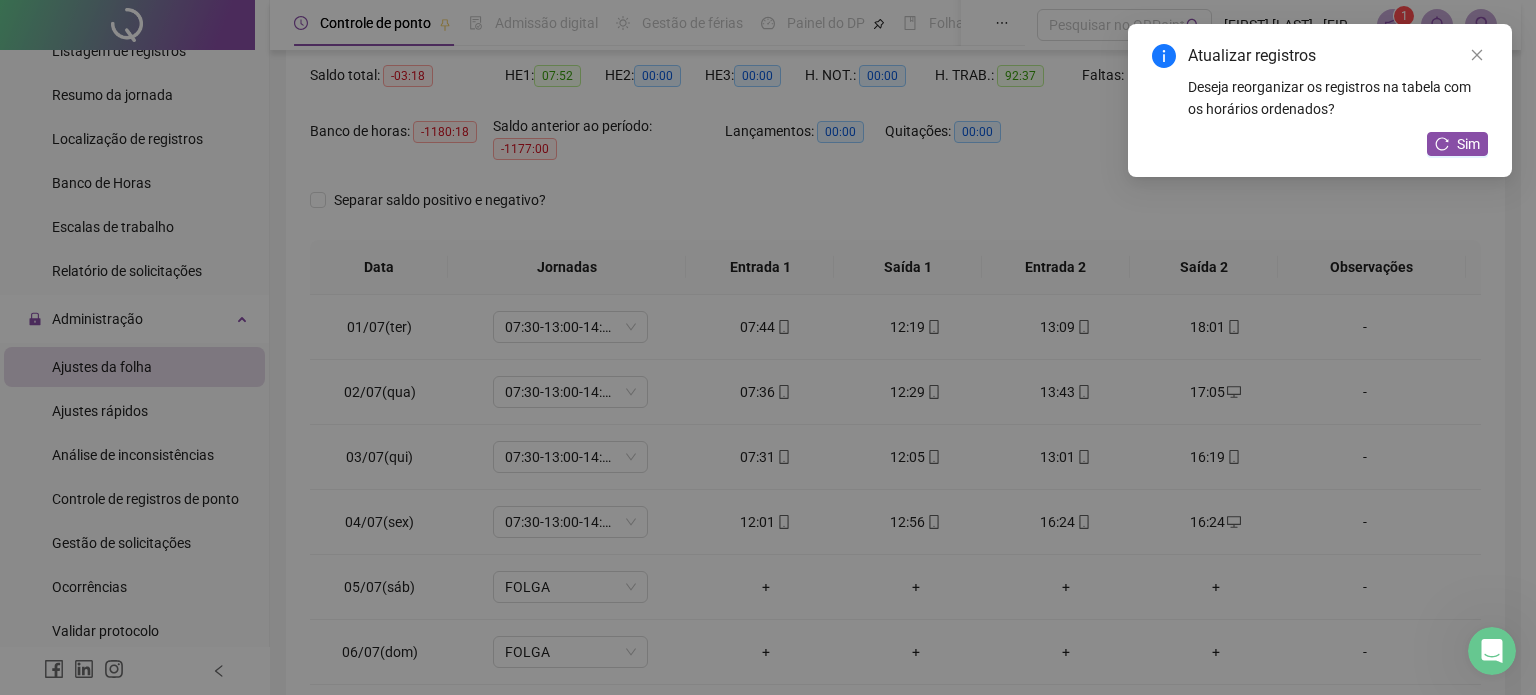 type on "**********" 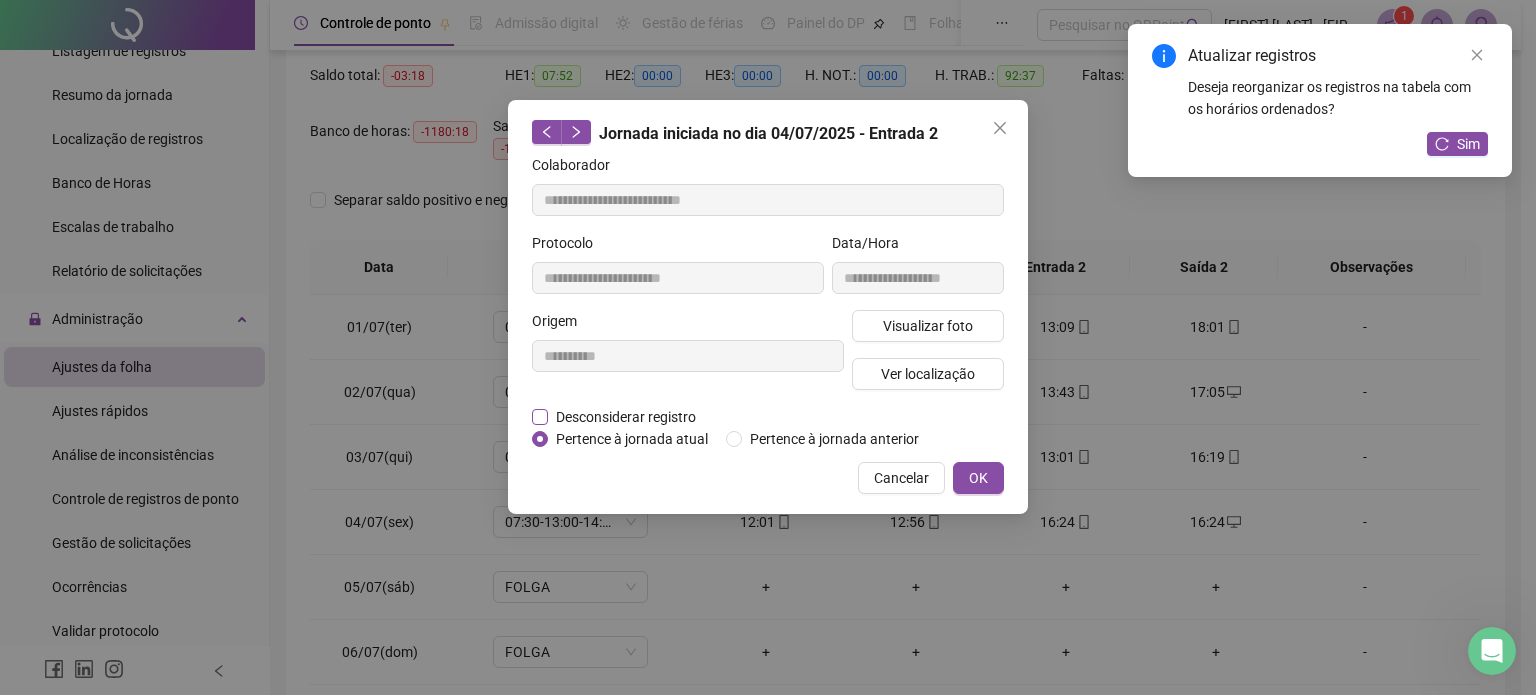 click on "Desconsiderar registro" at bounding box center (626, 417) 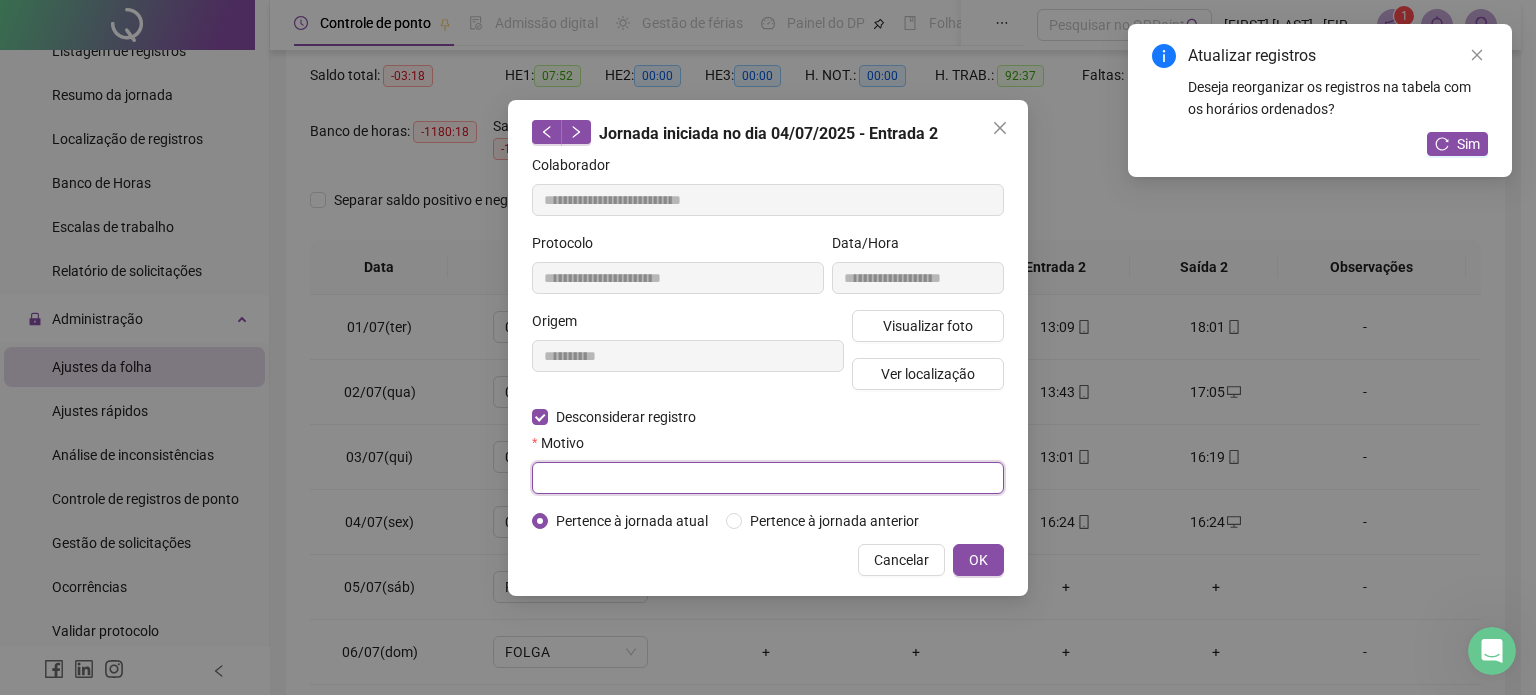 click at bounding box center (768, 478) 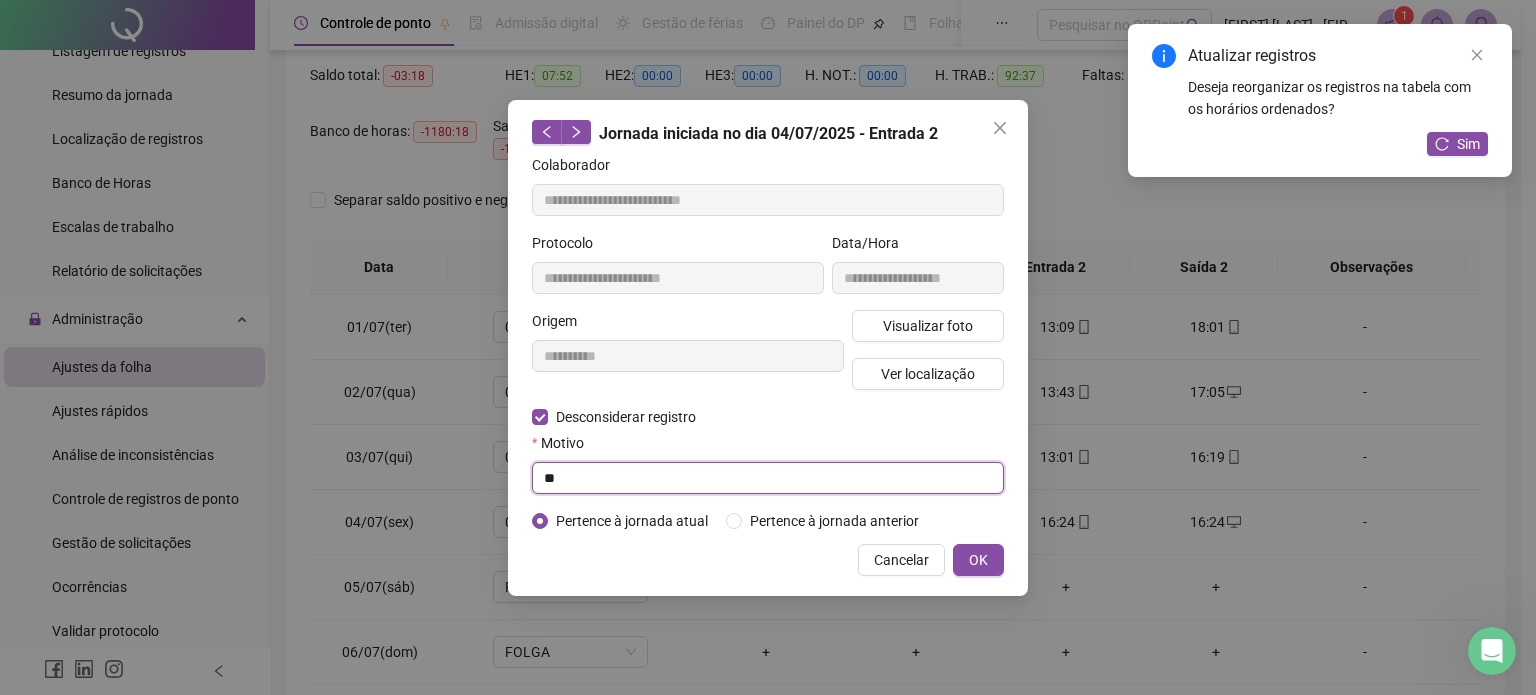 type on "*" 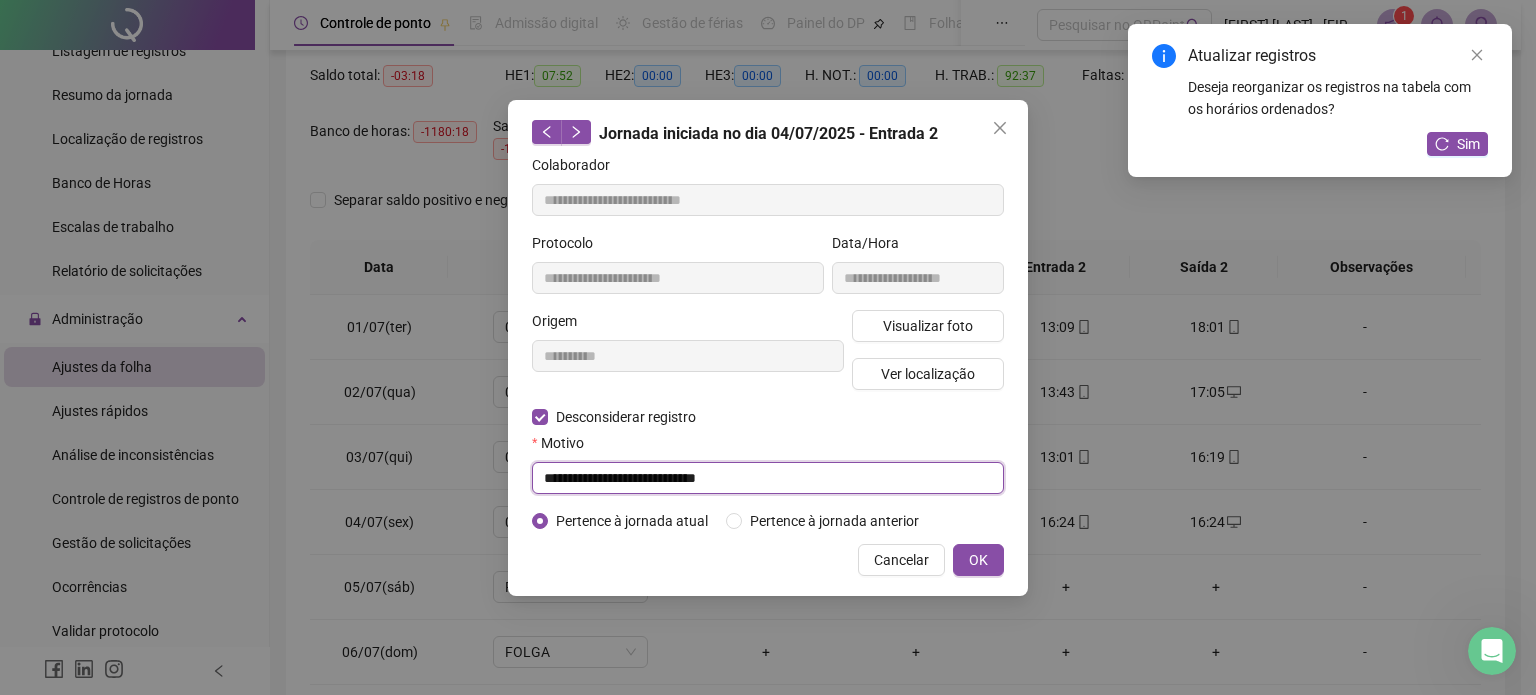 drag, startPoint x: 836, startPoint y: 472, endPoint x: 552, endPoint y: 496, distance: 285.01227 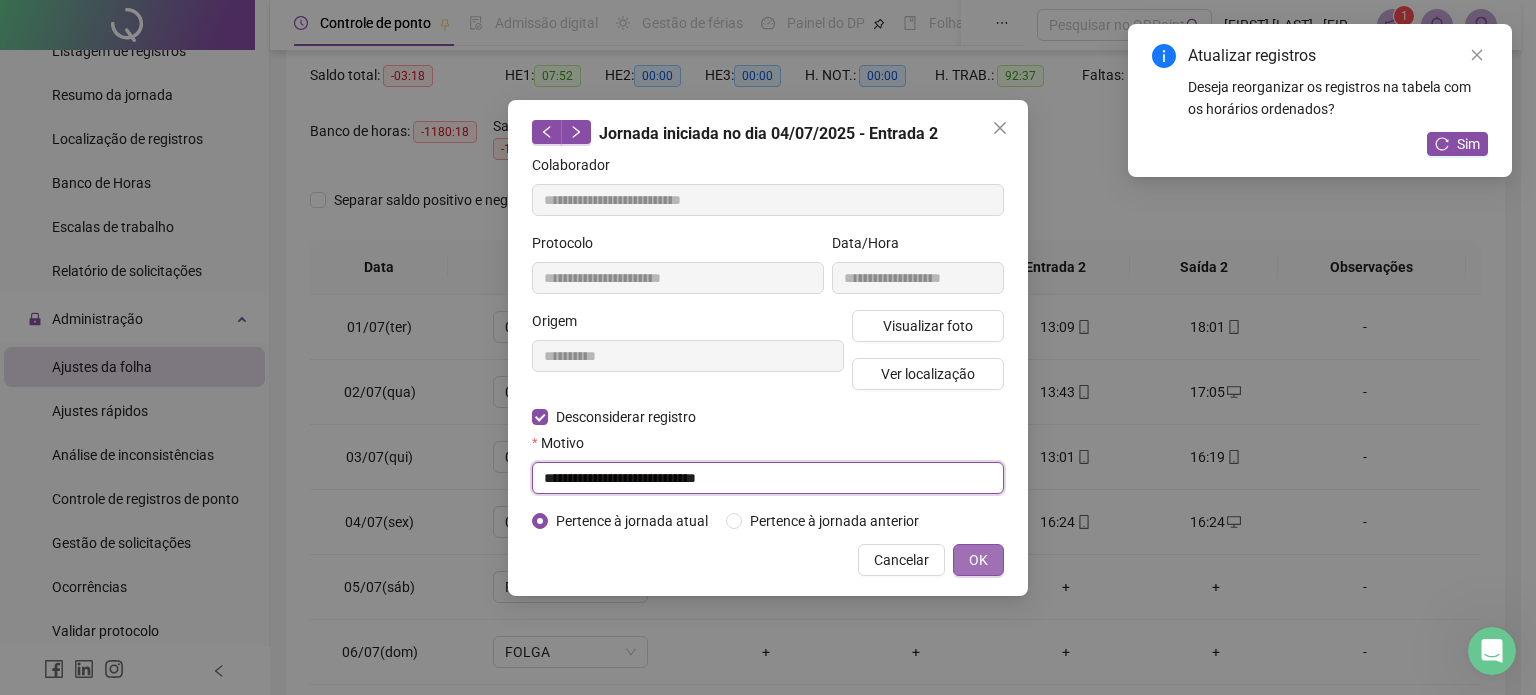 type on "**********" 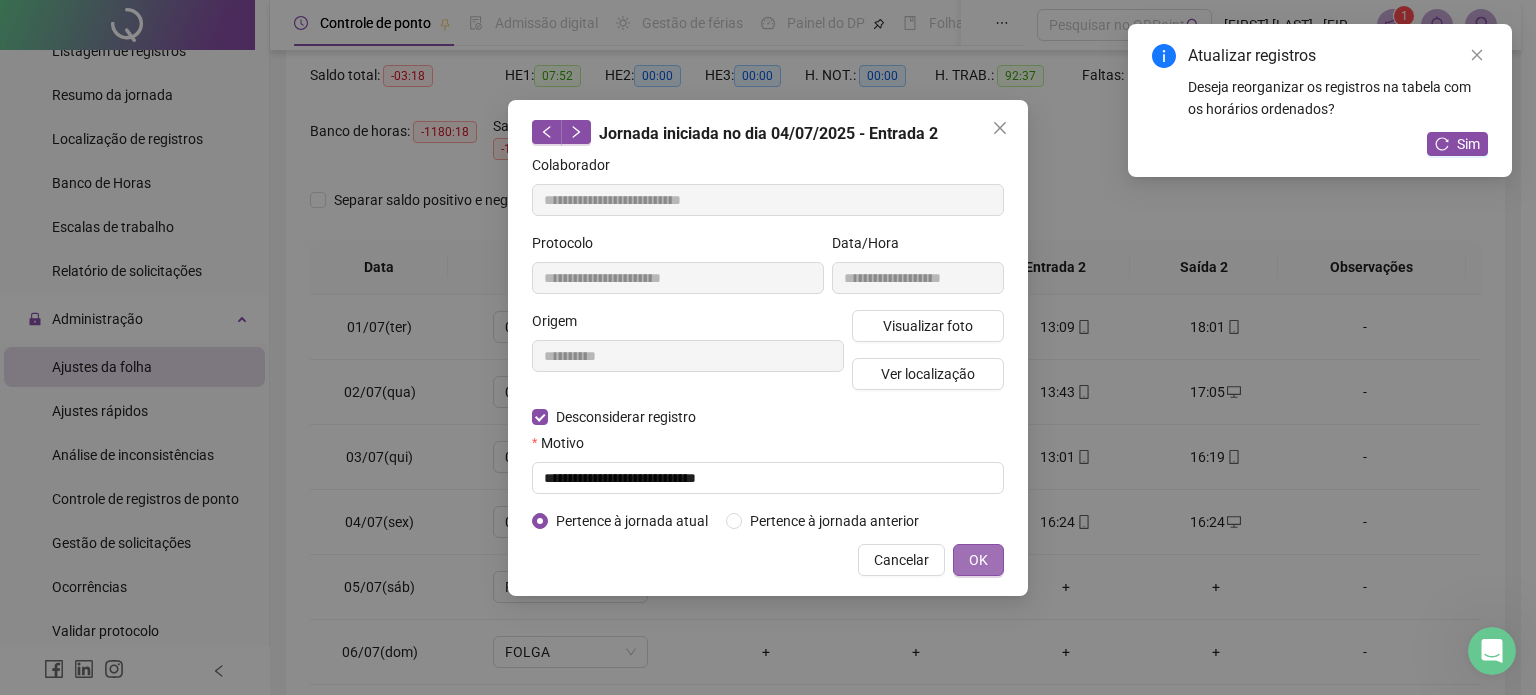 click on "OK" at bounding box center [978, 560] 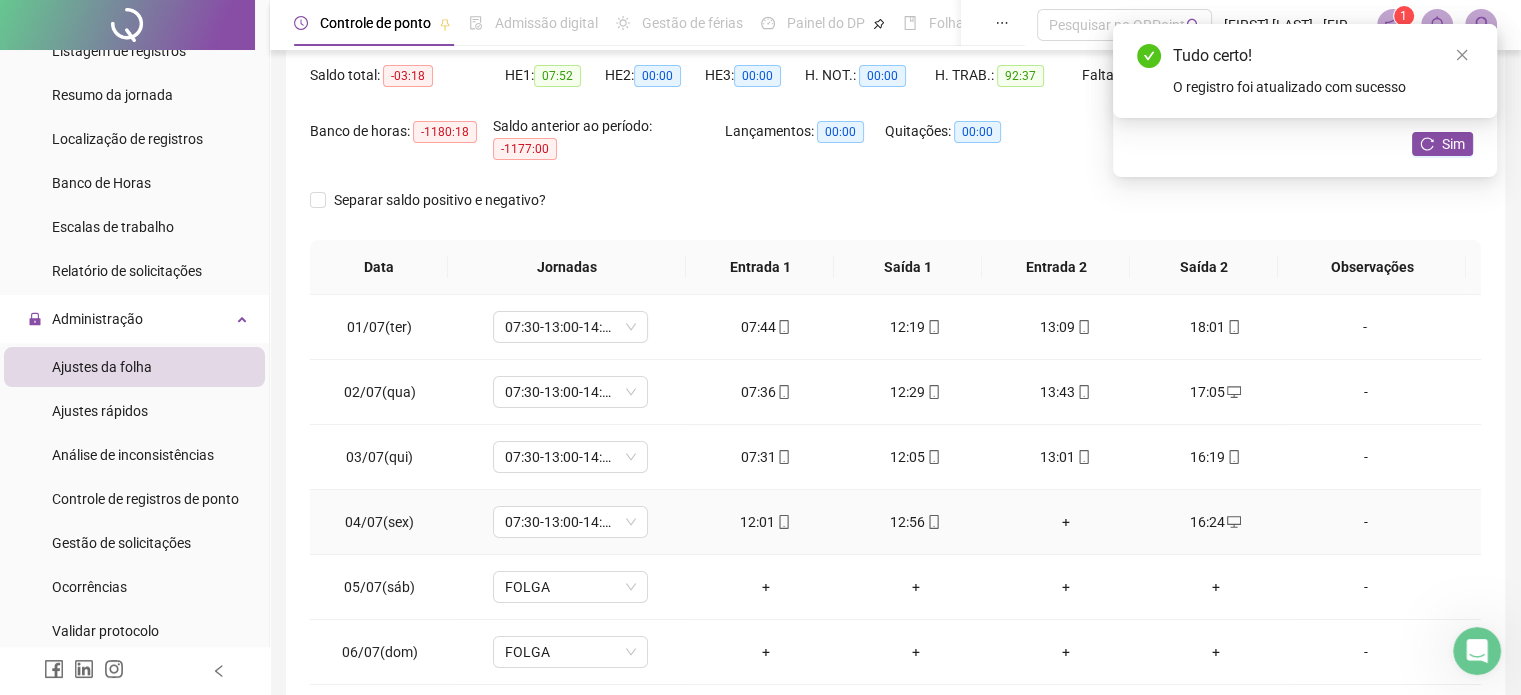 click on "+" at bounding box center [1066, 522] 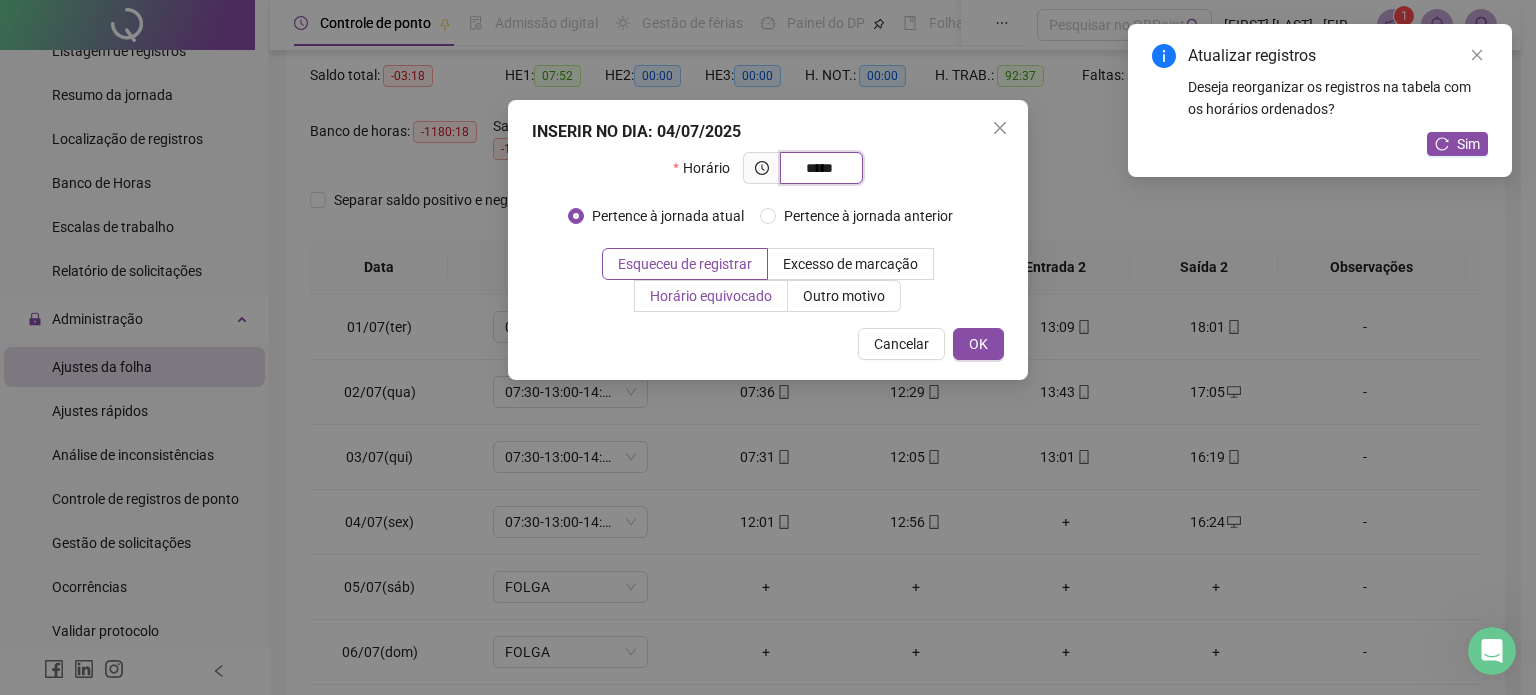 type on "*****" 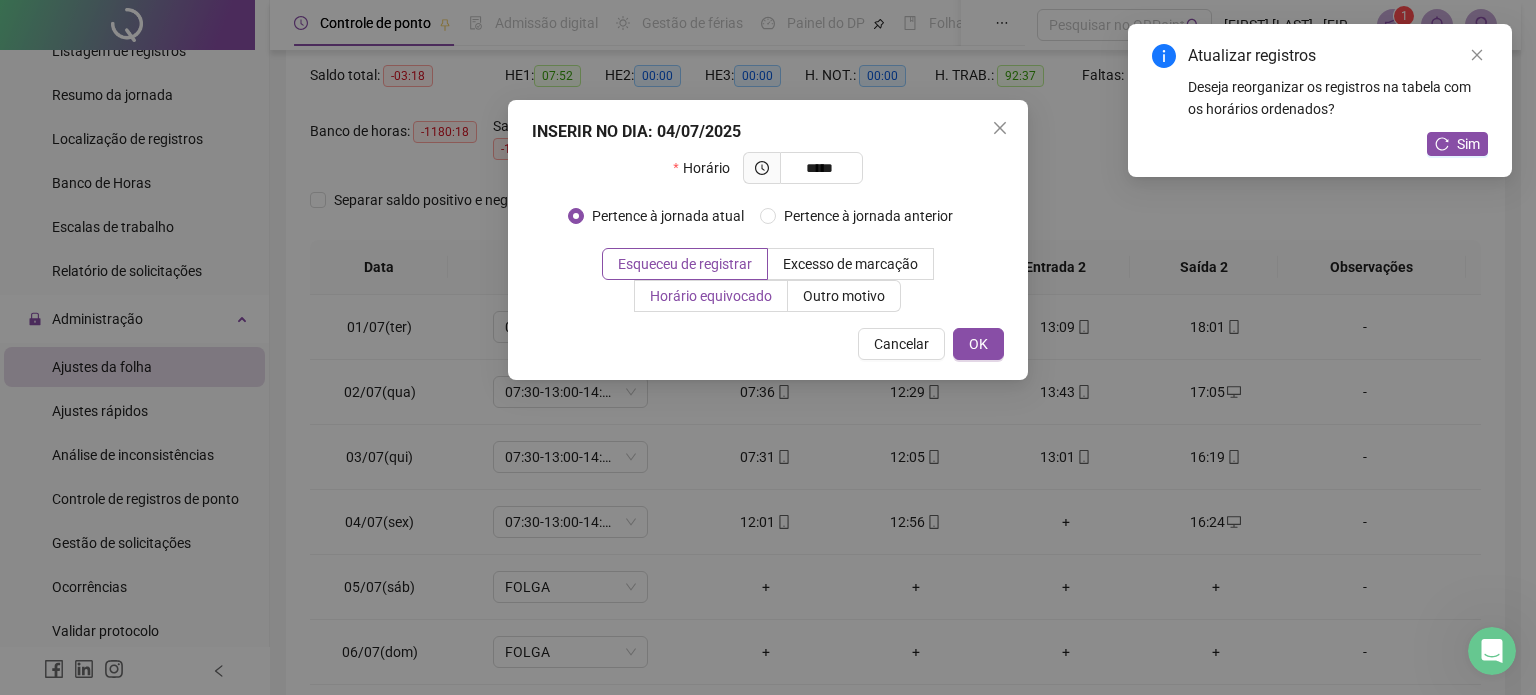 click on "Horário equivocado" at bounding box center (711, 296) 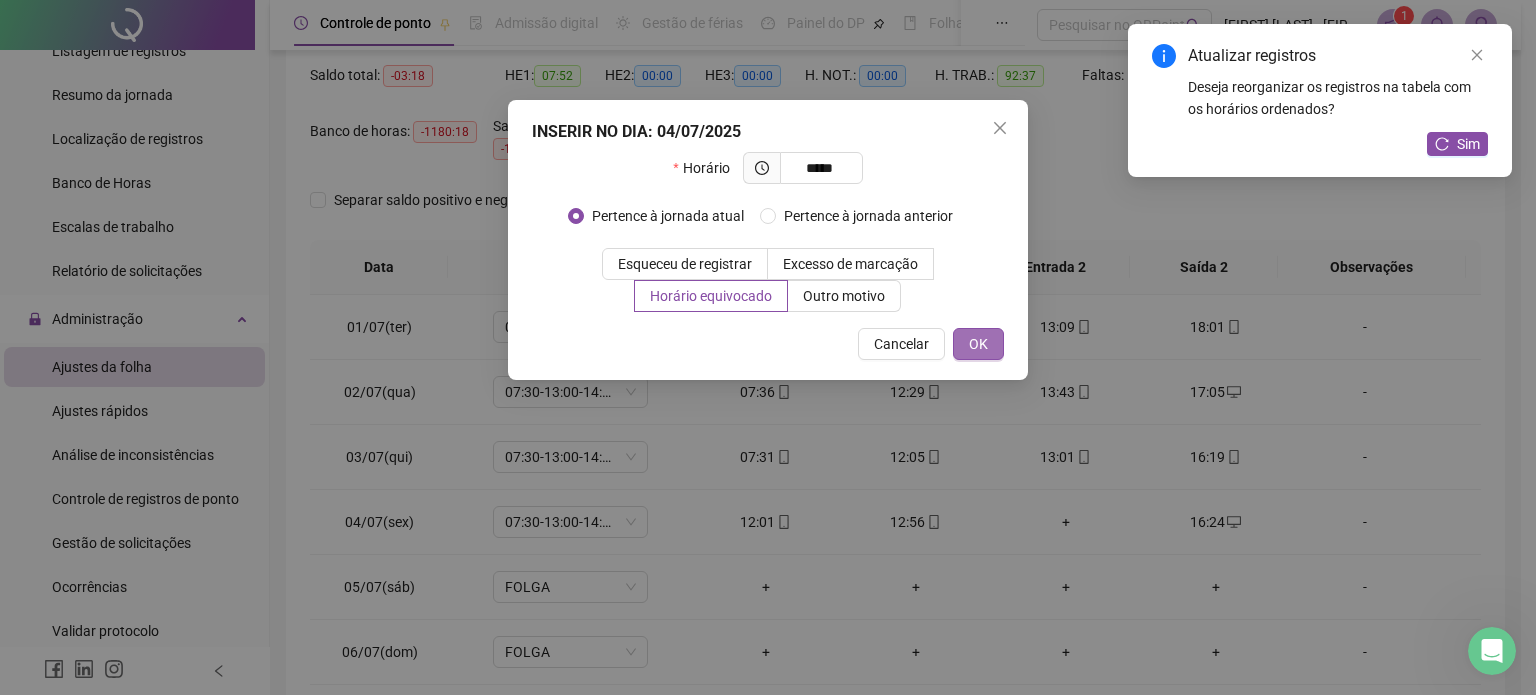 click on "OK" at bounding box center [978, 344] 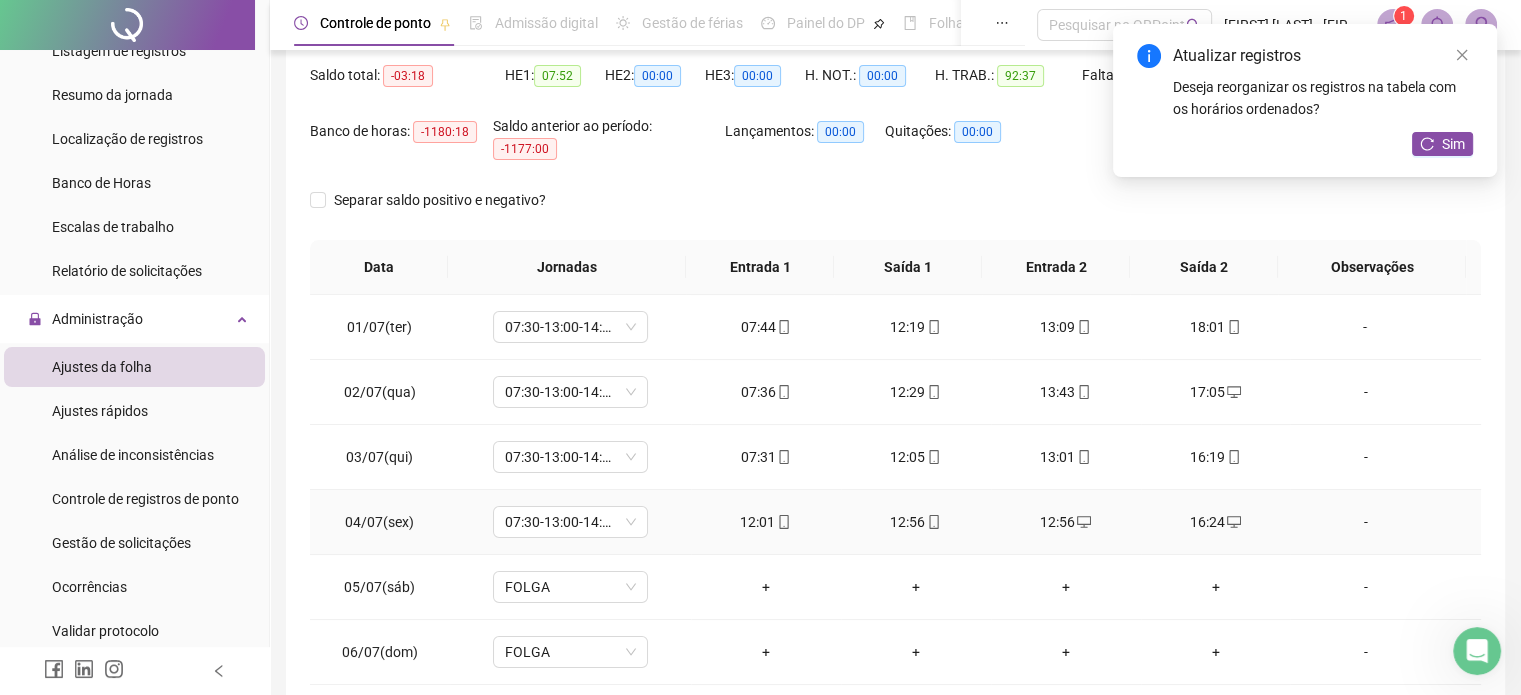click on "12:56" at bounding box center [916, 522] 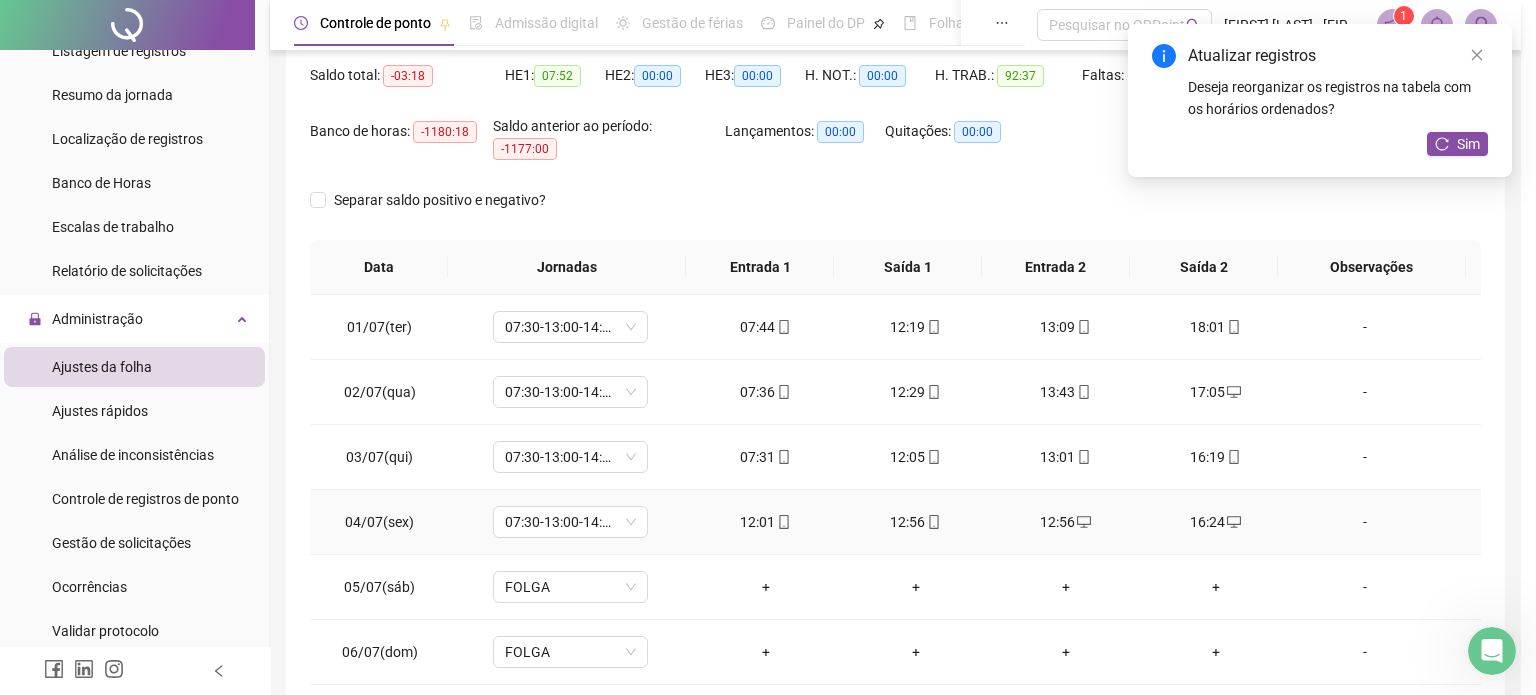 type on "**********" 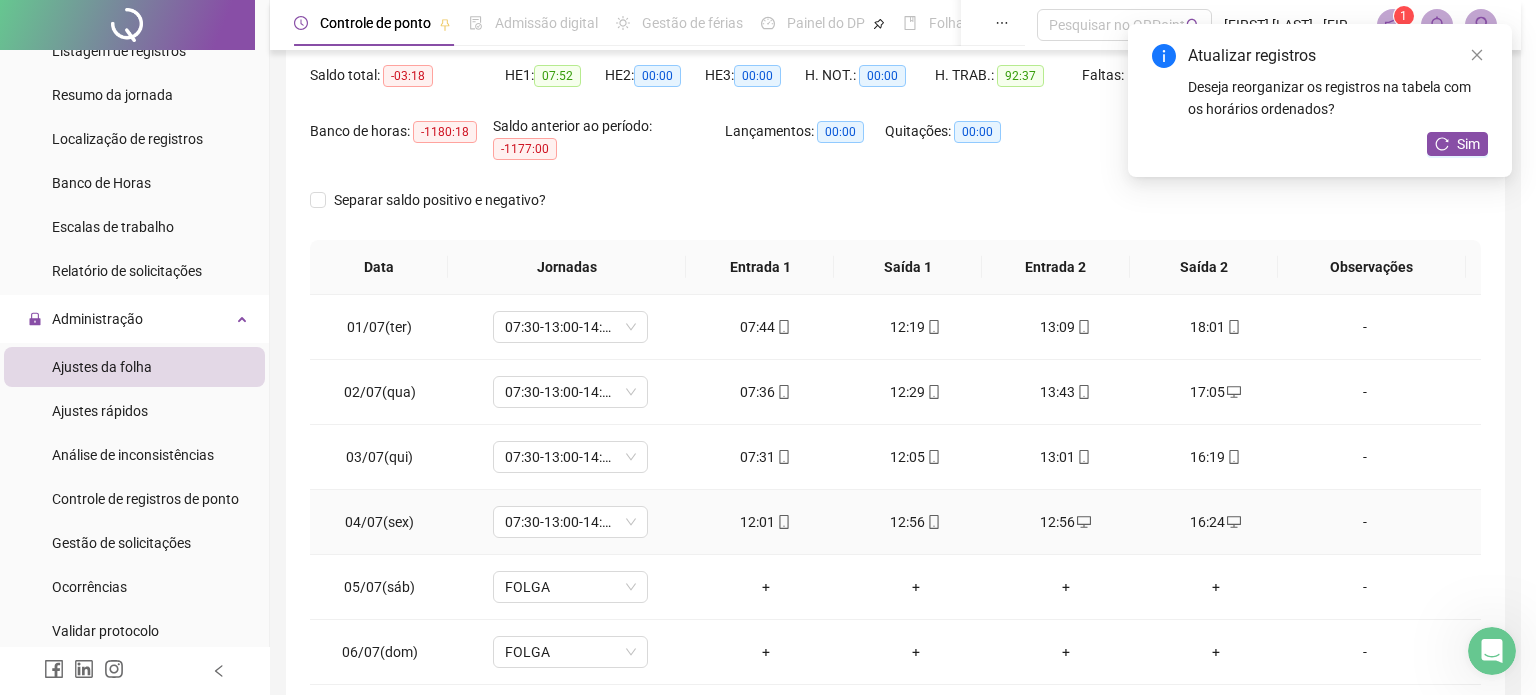type on "**********" 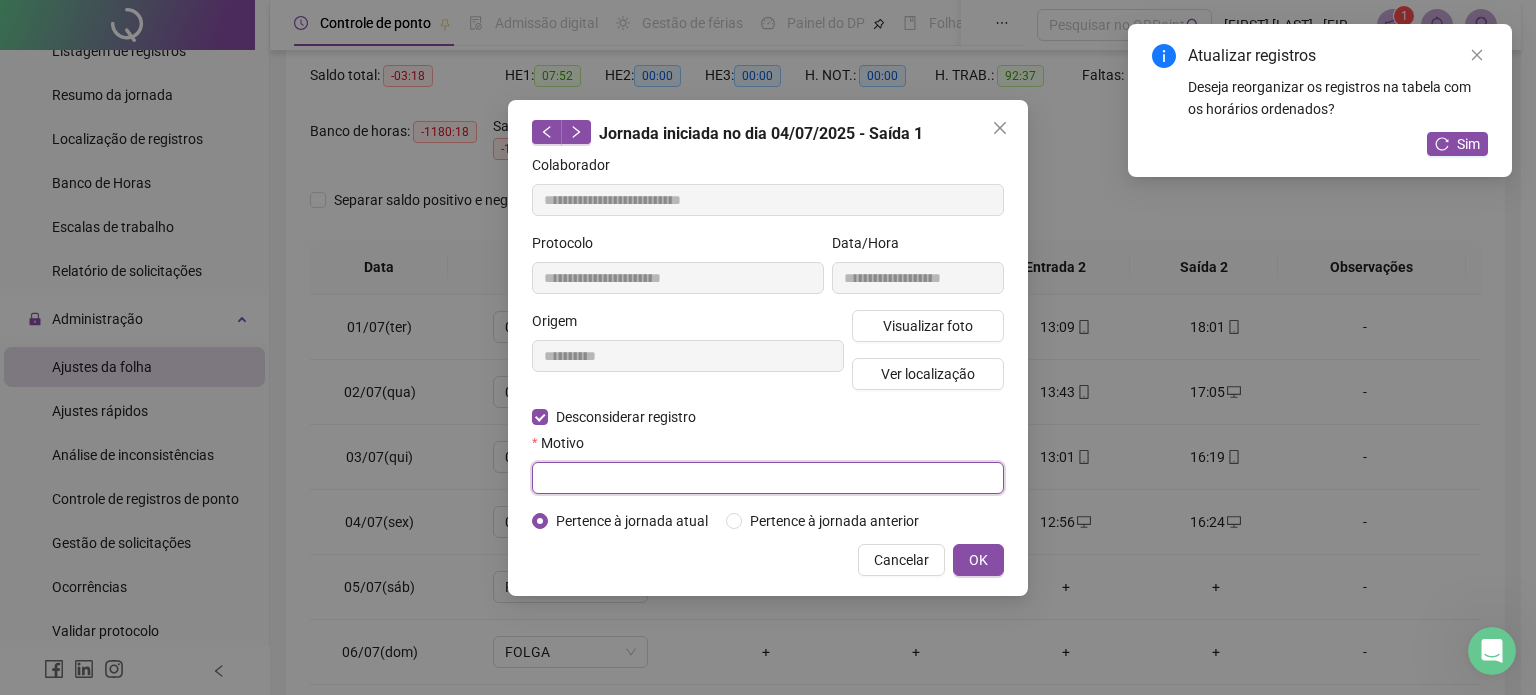 click at bounding box center (768, 478) 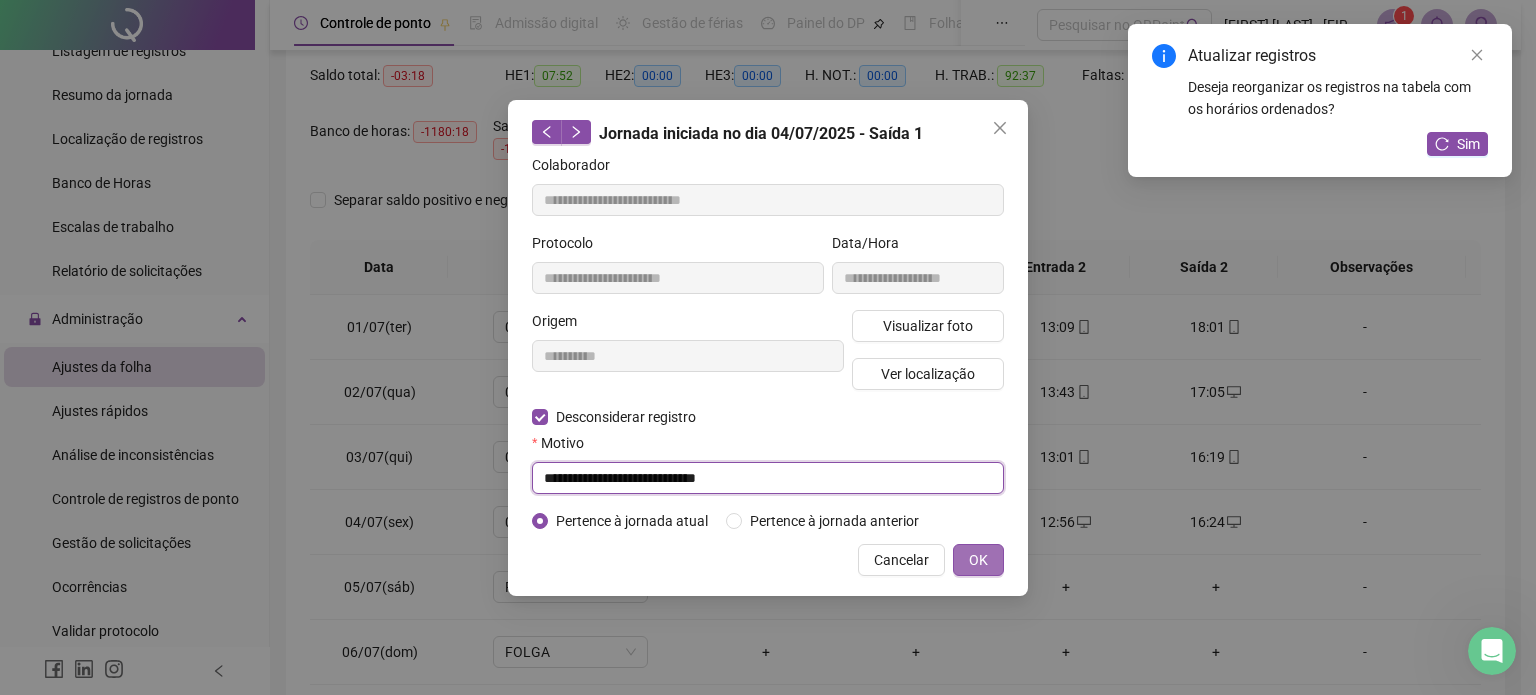 type on "**********" 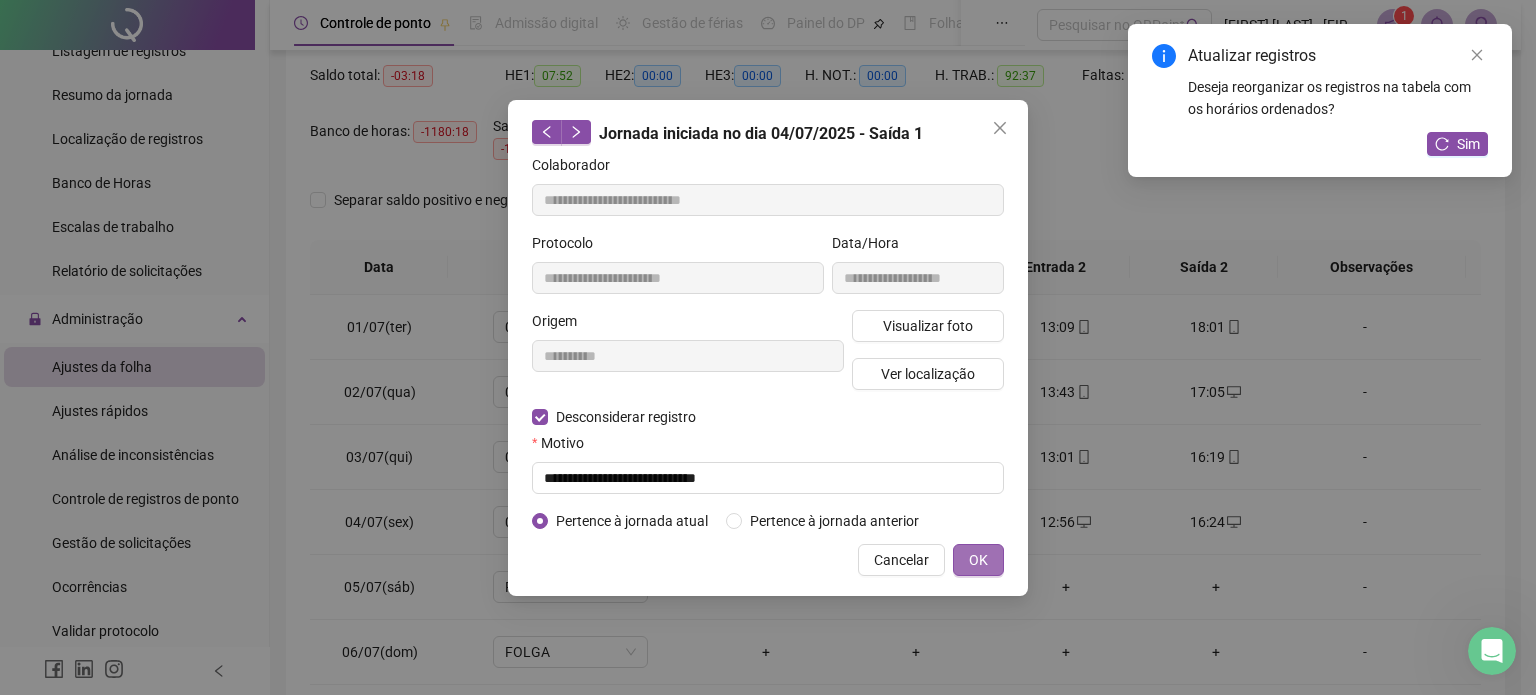 click on "OK" at bounding box center [978, 560] 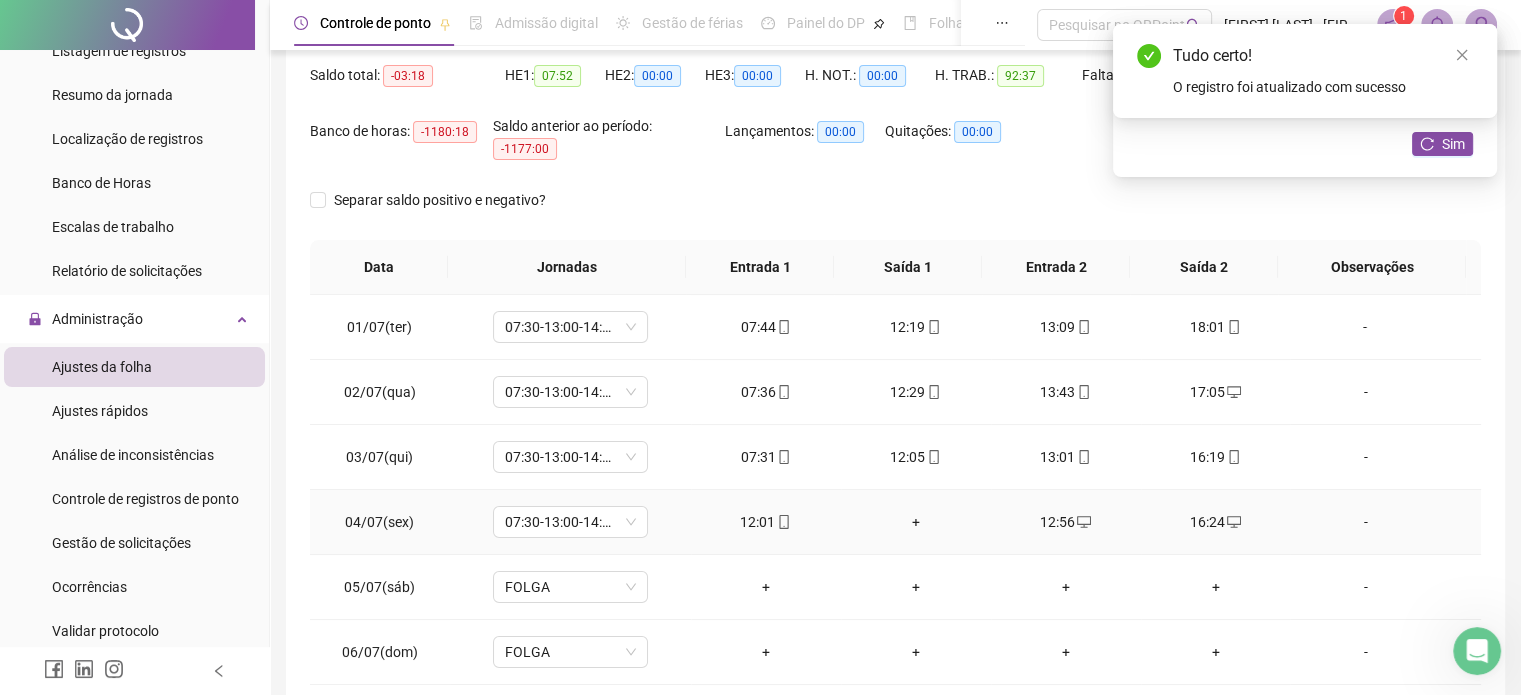 click on "+" at bounding box center (916, 522) 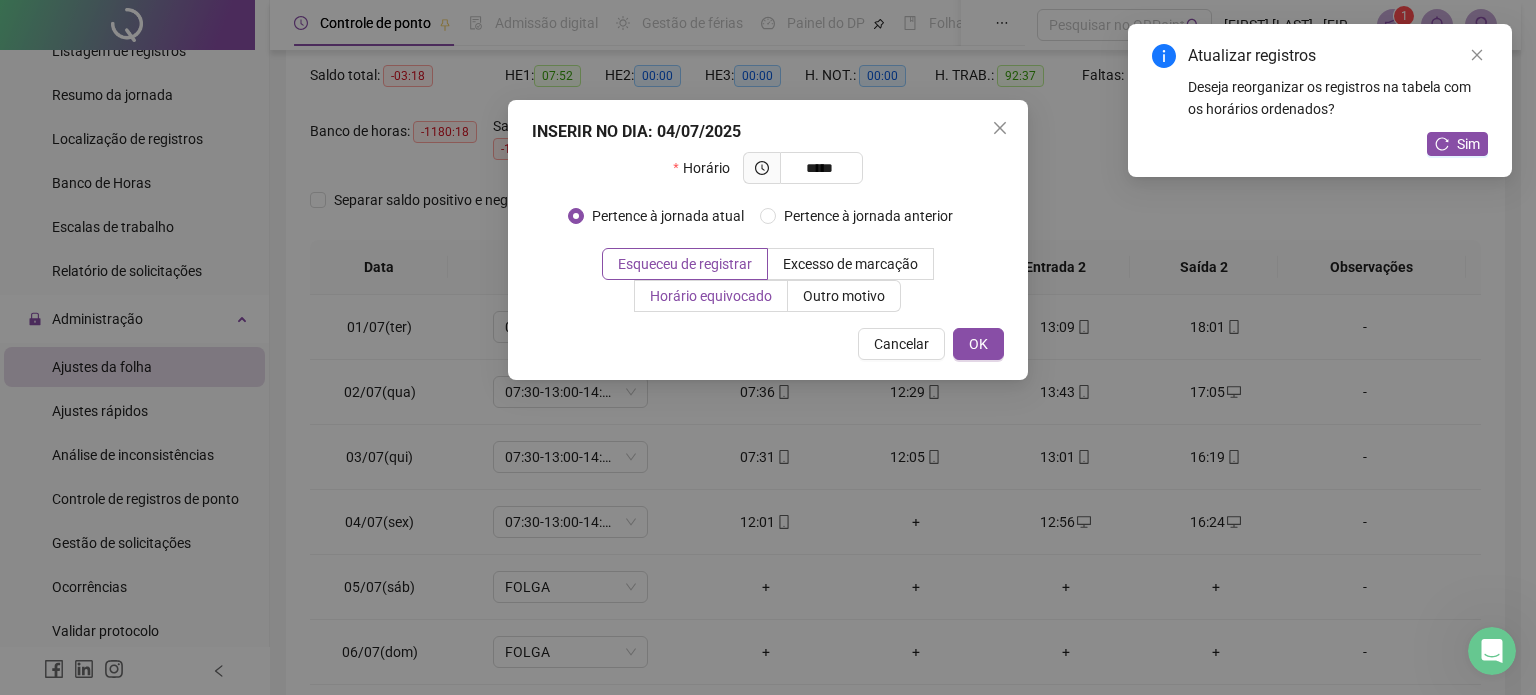 type on "*****" 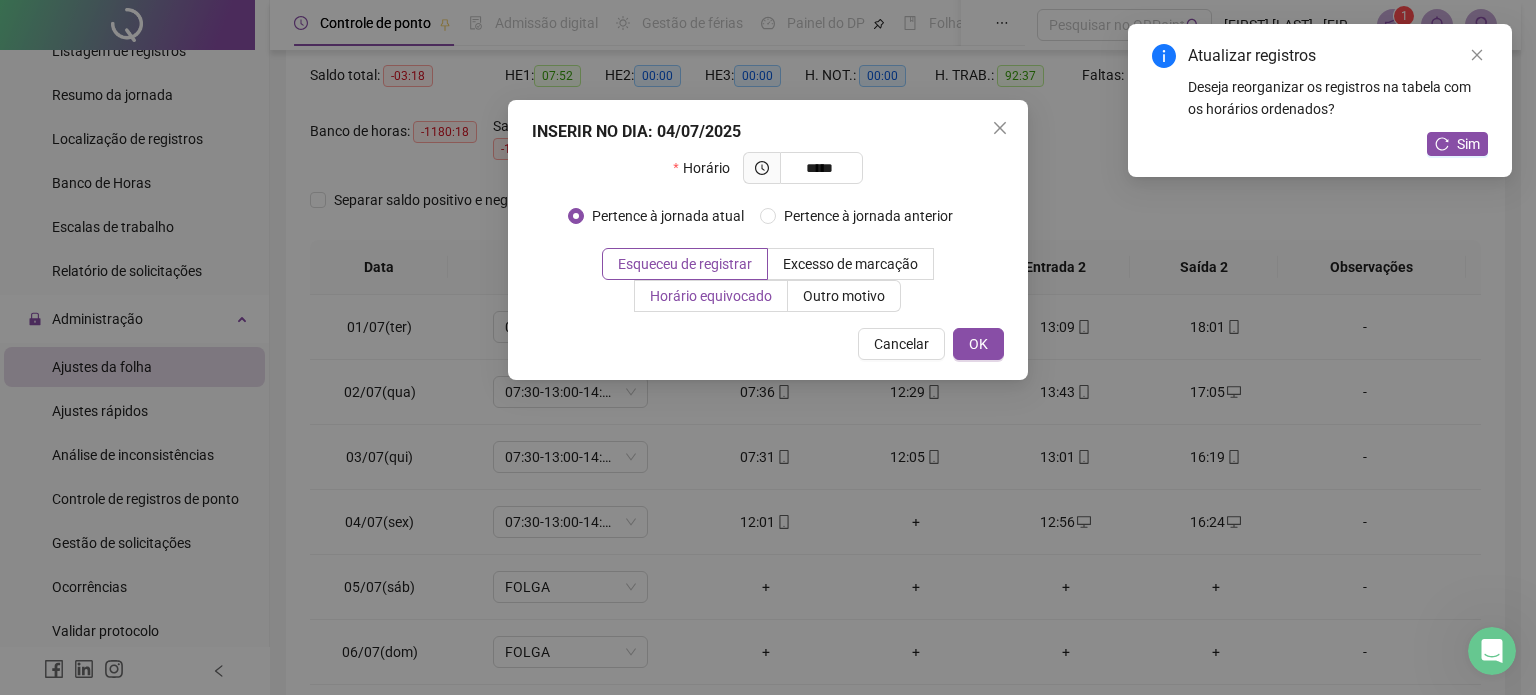 click on "Horário equivocado" at bounding box center [711, 296] 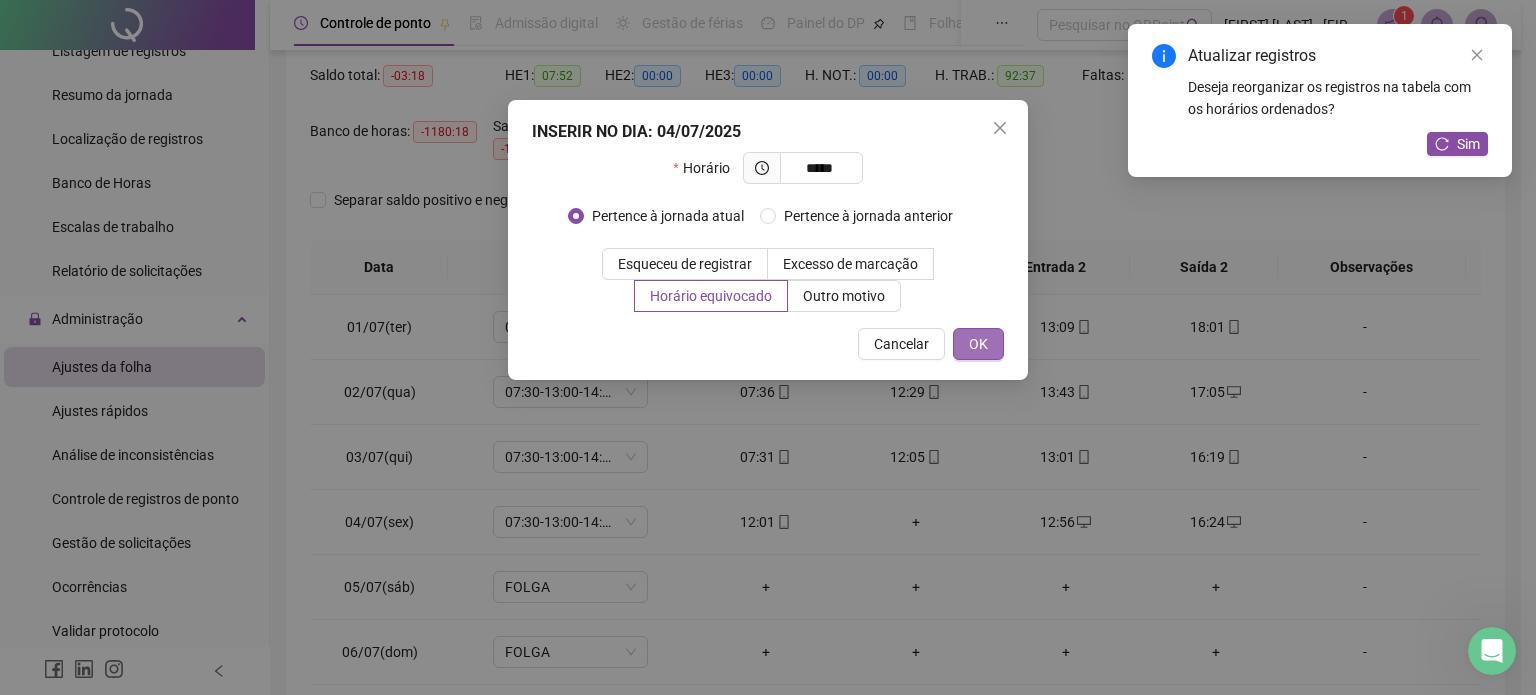 click on "OK" at bounding box center [978, 344] 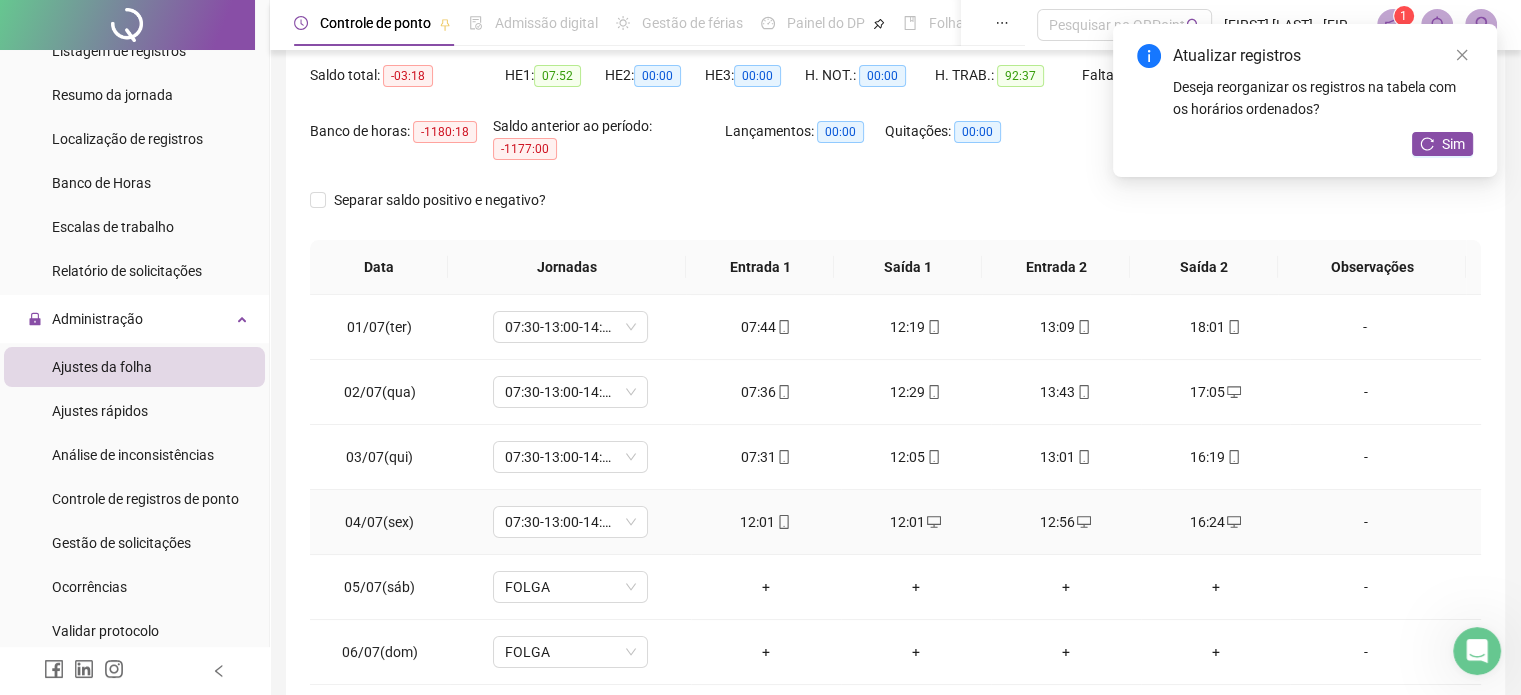click on "12:01" at bounding box center [766, 522] 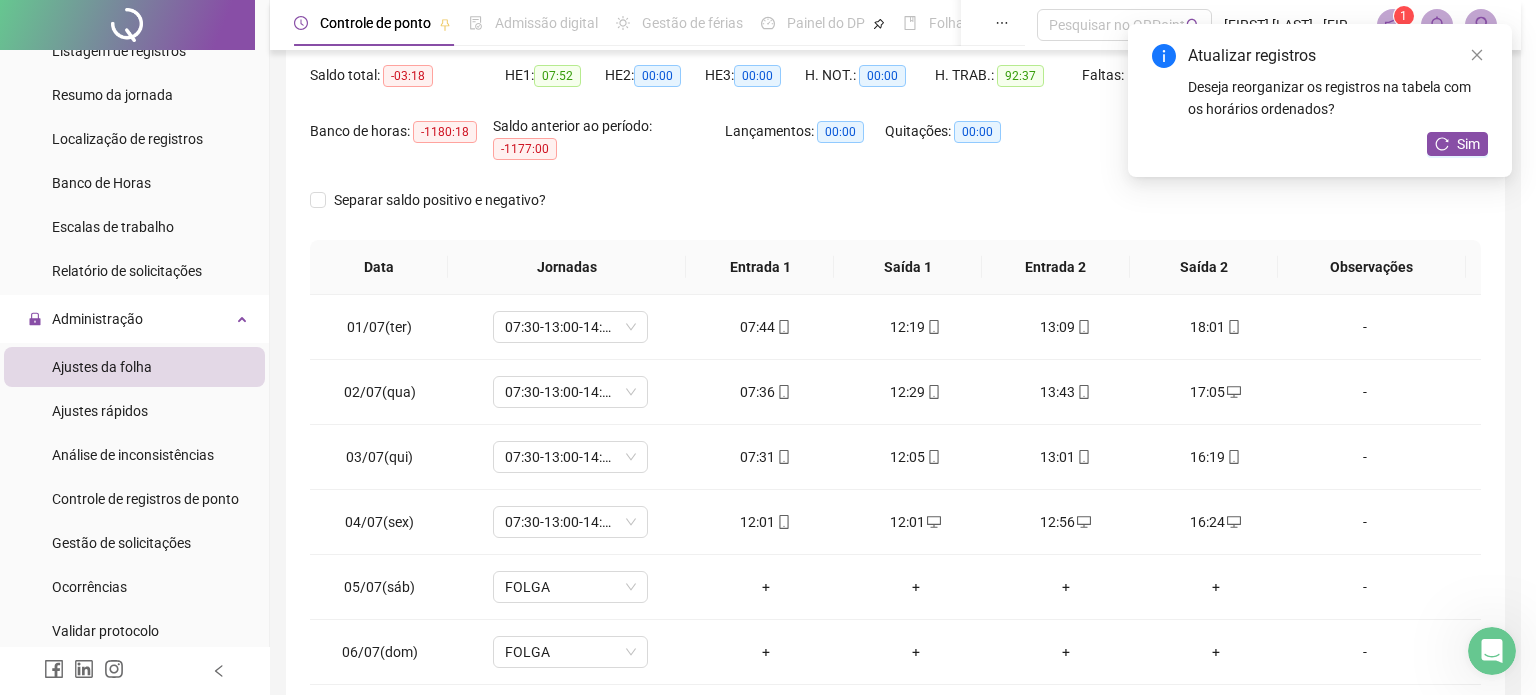type on "**********" 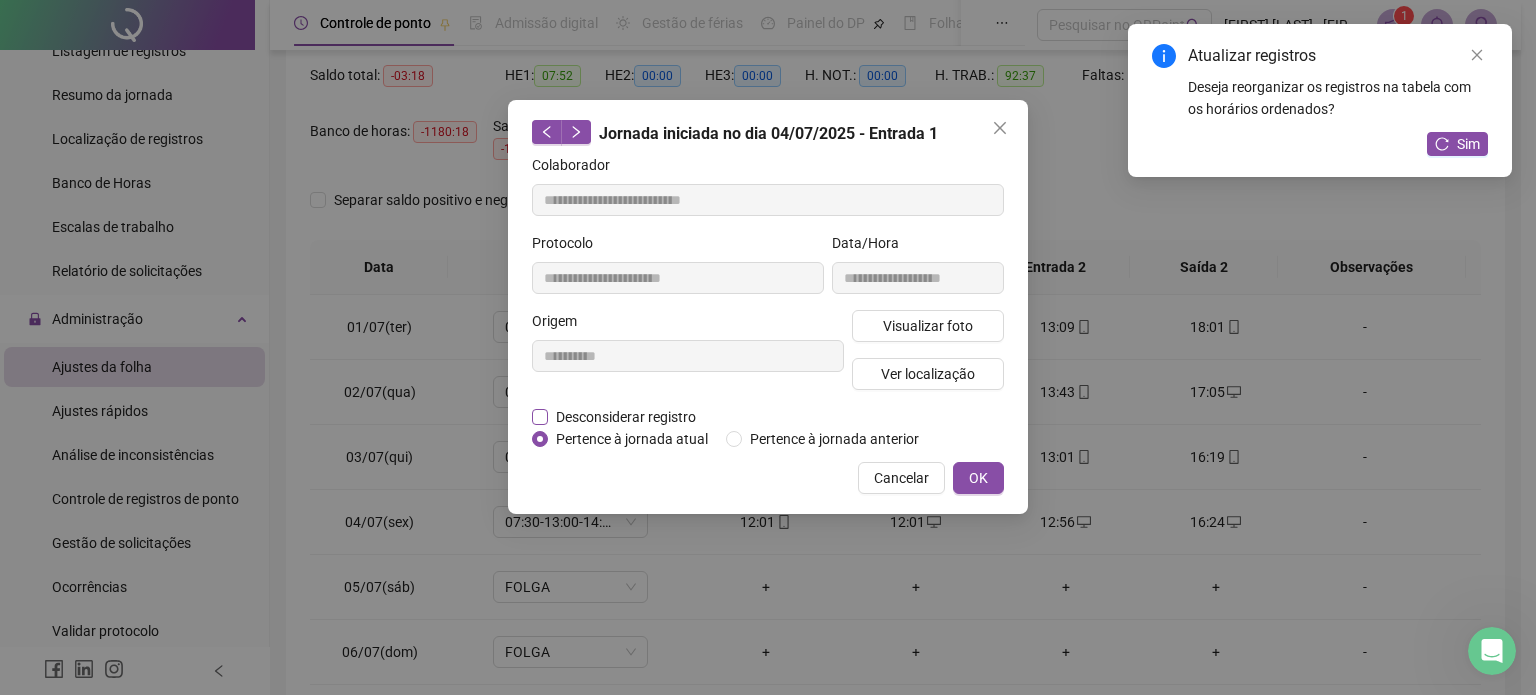 click on "Desconsiderar registro" at bounding box center (626, 417) 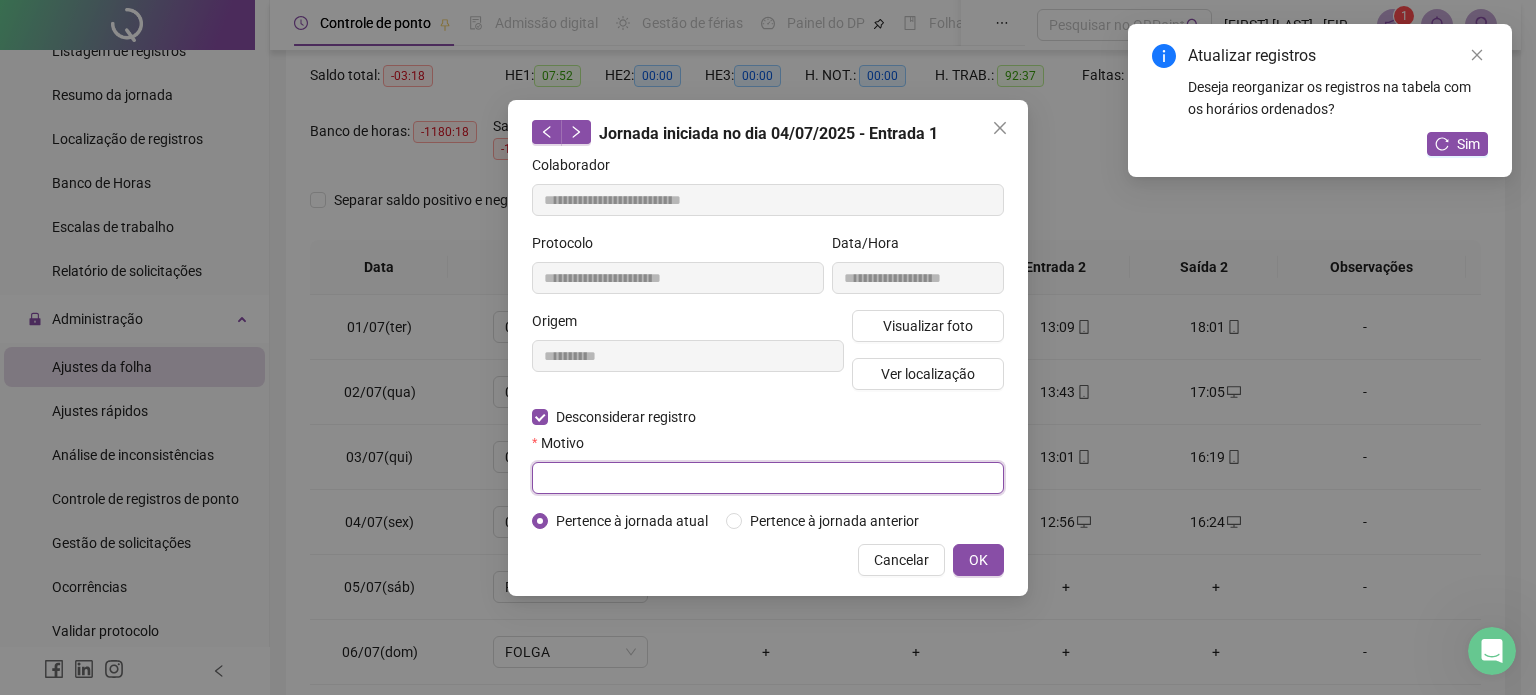 click at bounding box center [768, 478] 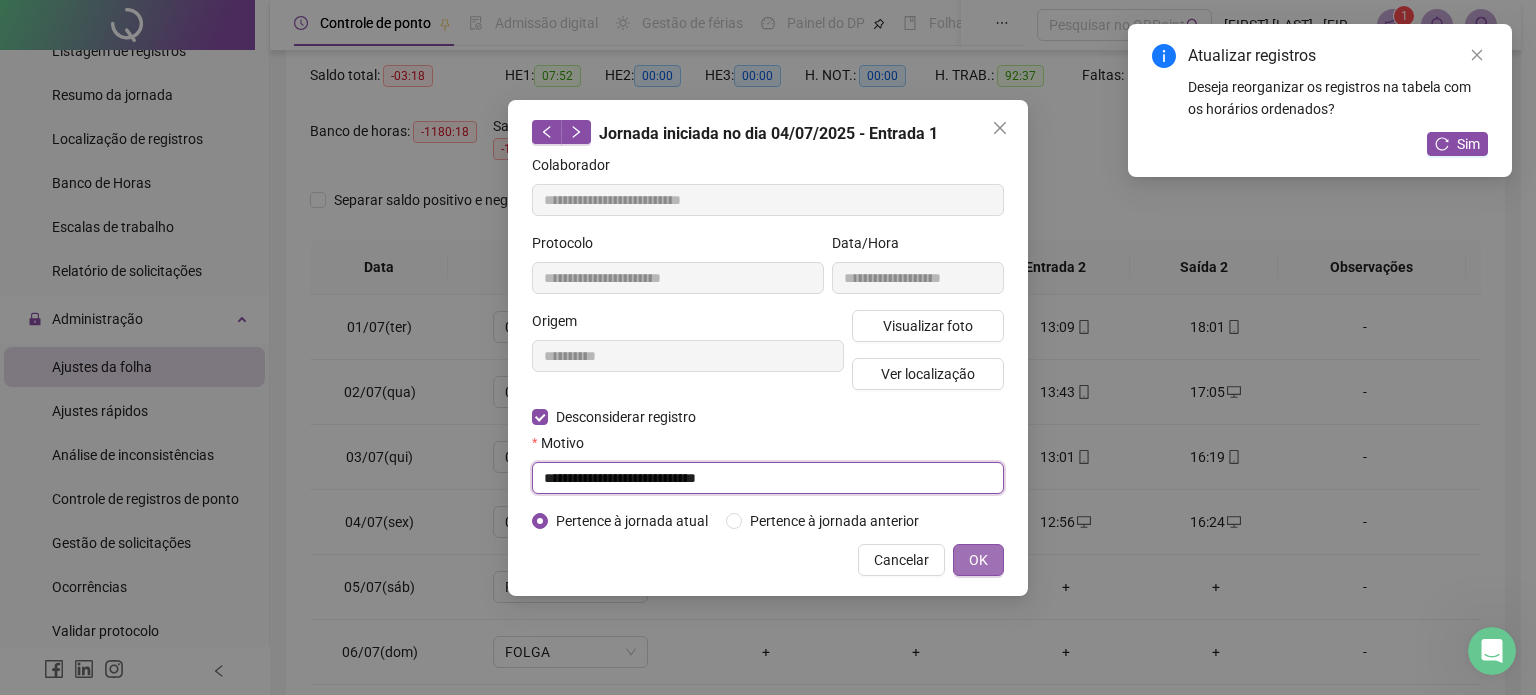 type on "**********" 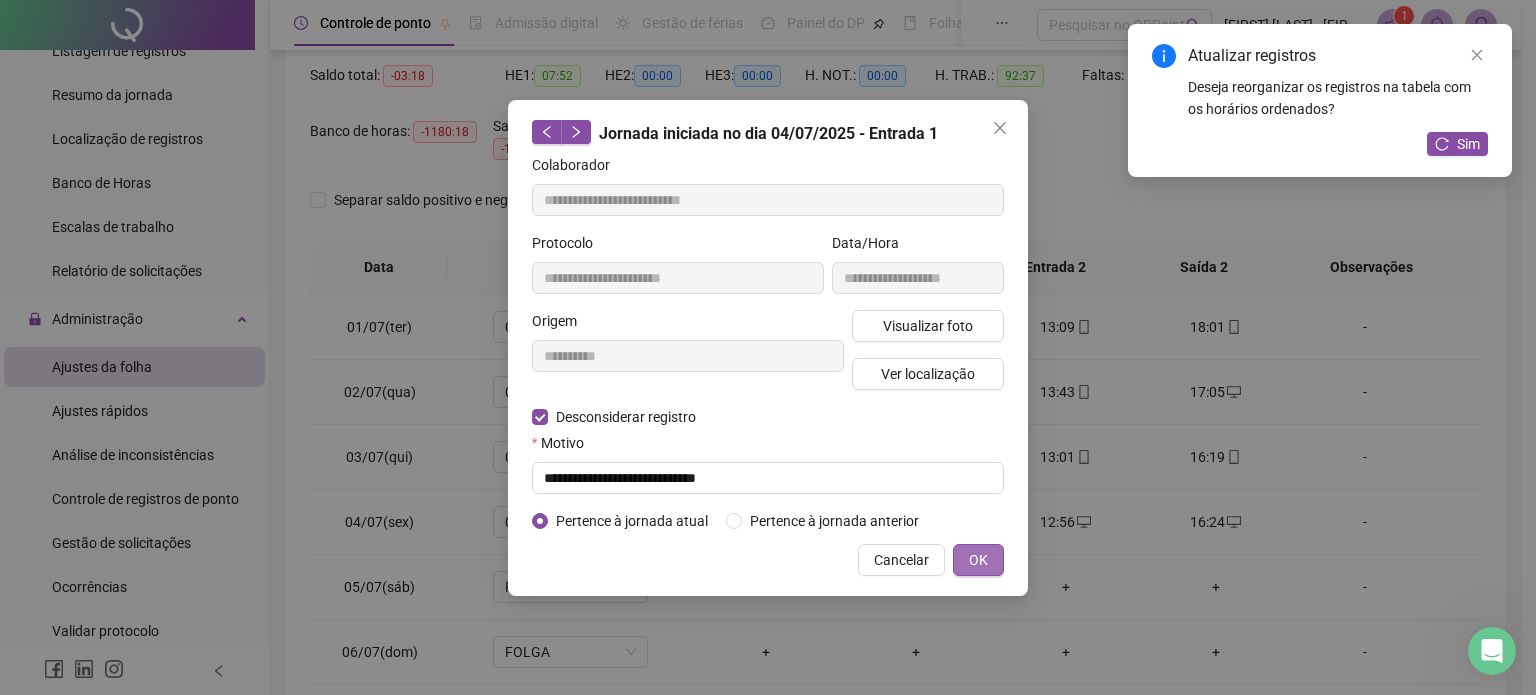 click on "OK" at bounding box center (978, 560) 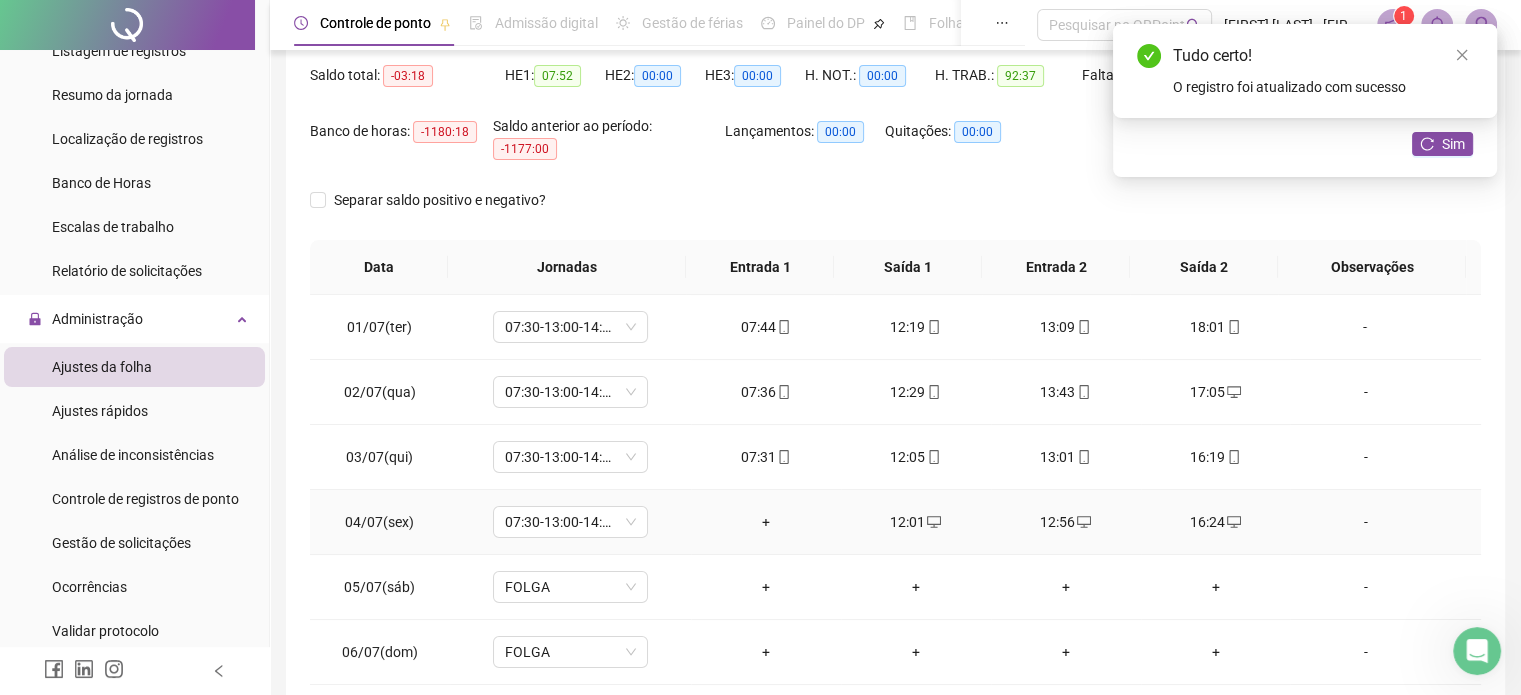 click on "+" at bounding box center (766, 522) 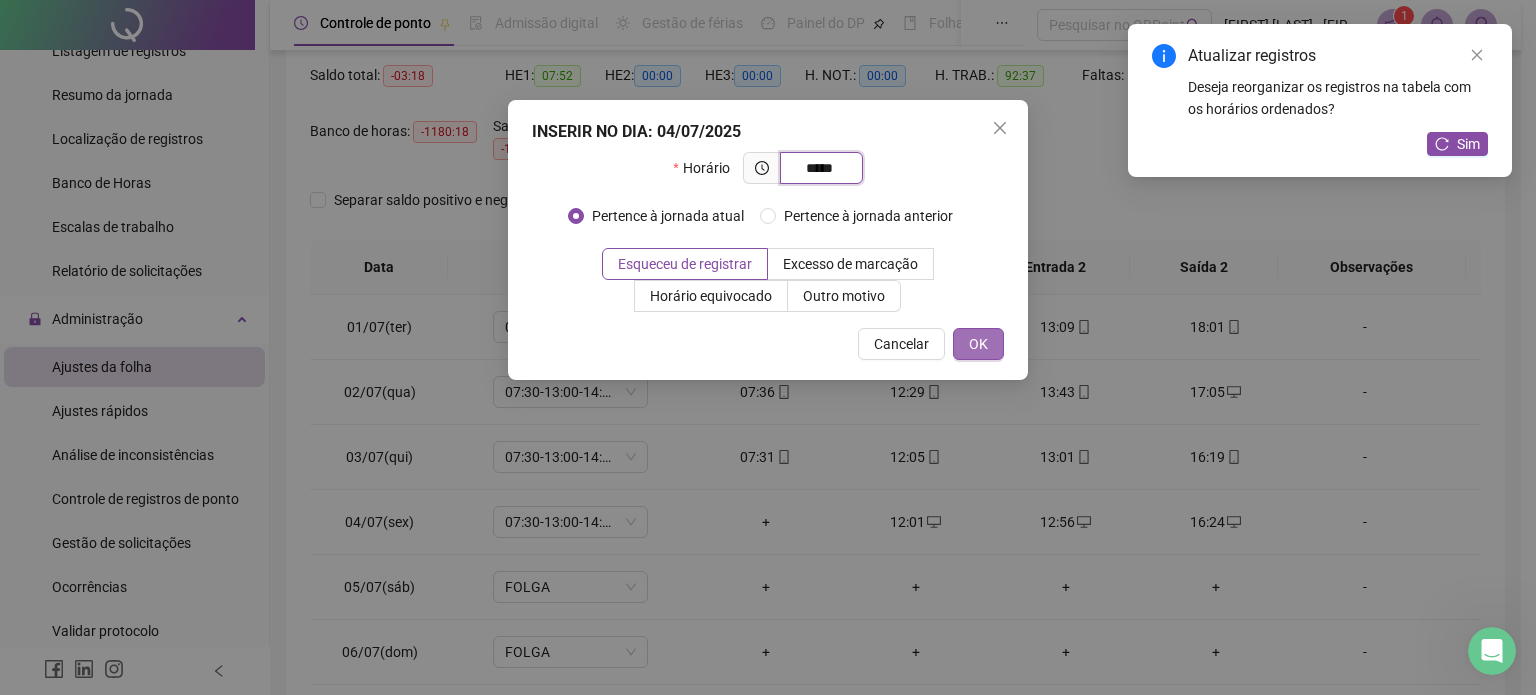 type on "*****" 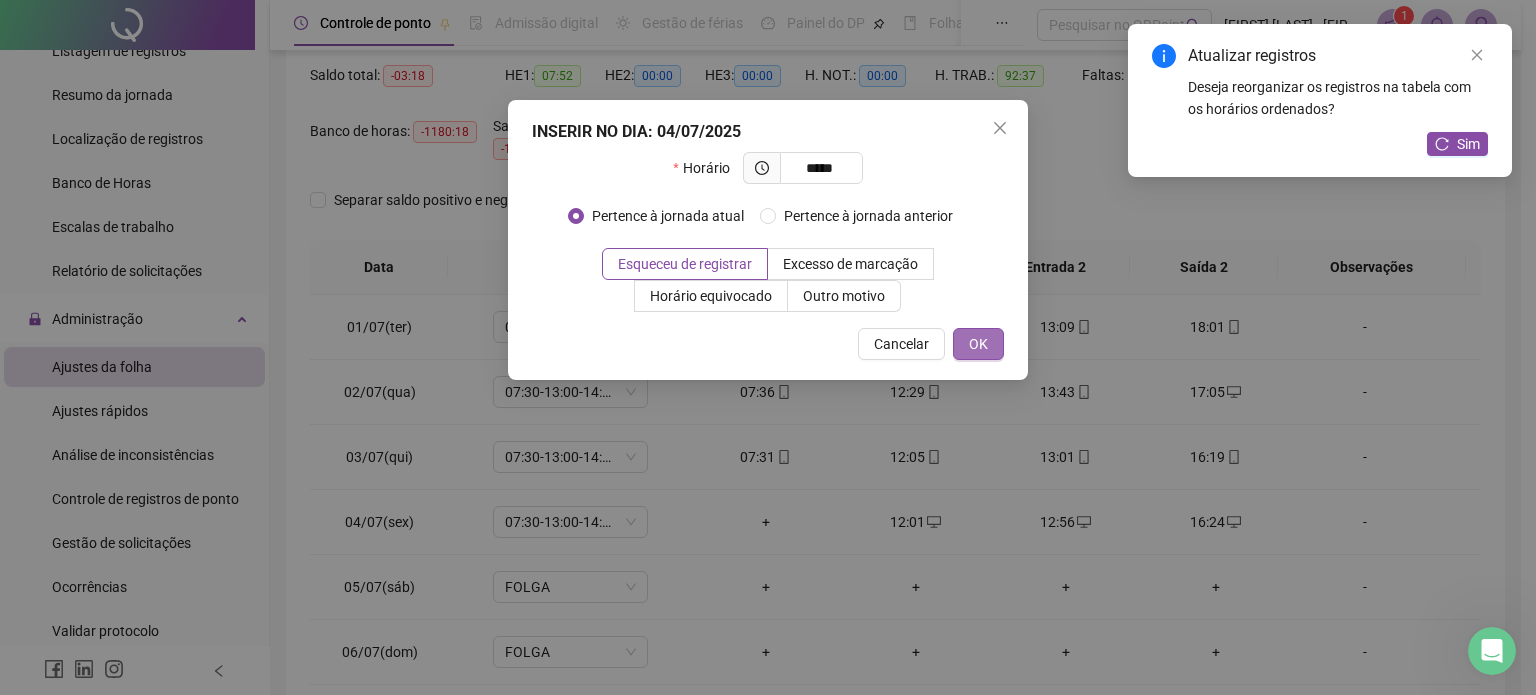 click on "OK" at bounding box center (978, 344) 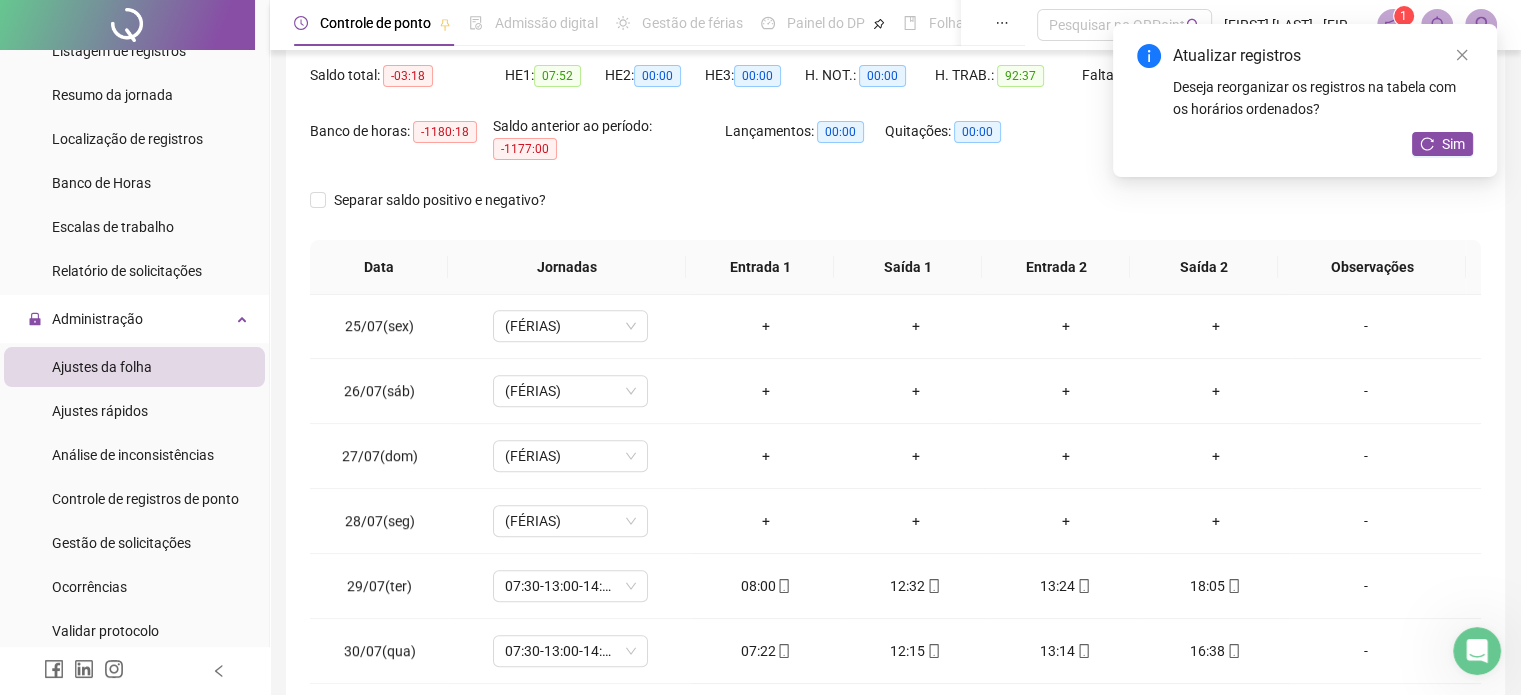 scroll, scrollTop: 1581, scrollLeft: 0, axis: vertical 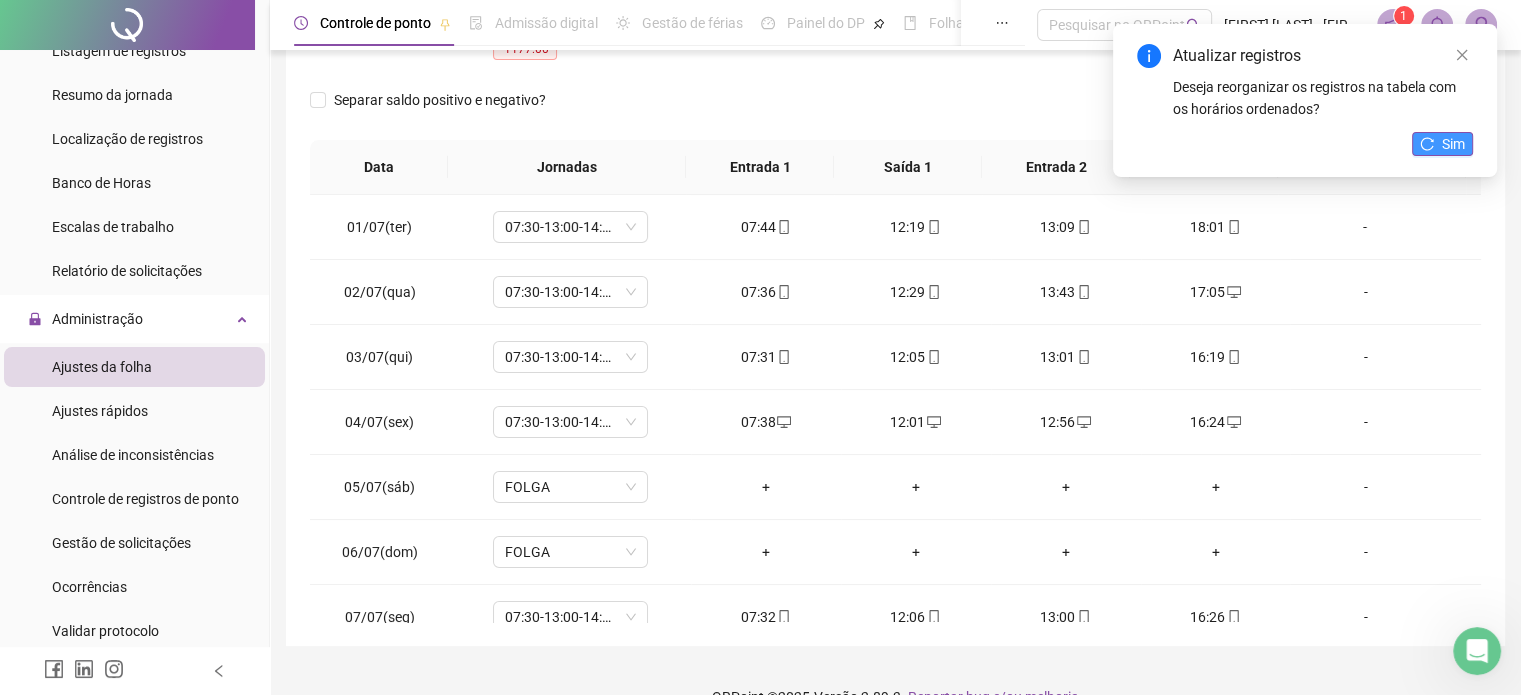 click 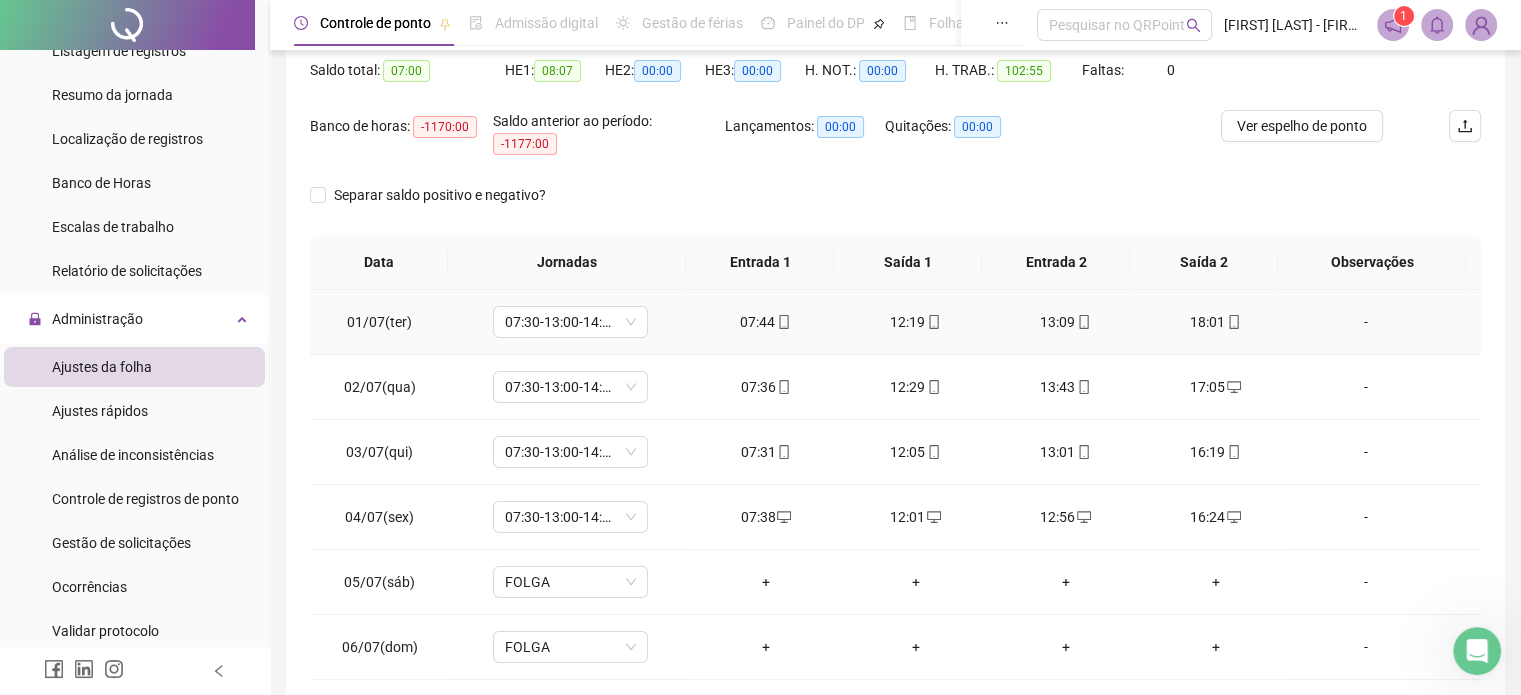 scroll, scrollTop: 0, scrollLeft: 0, axis: both 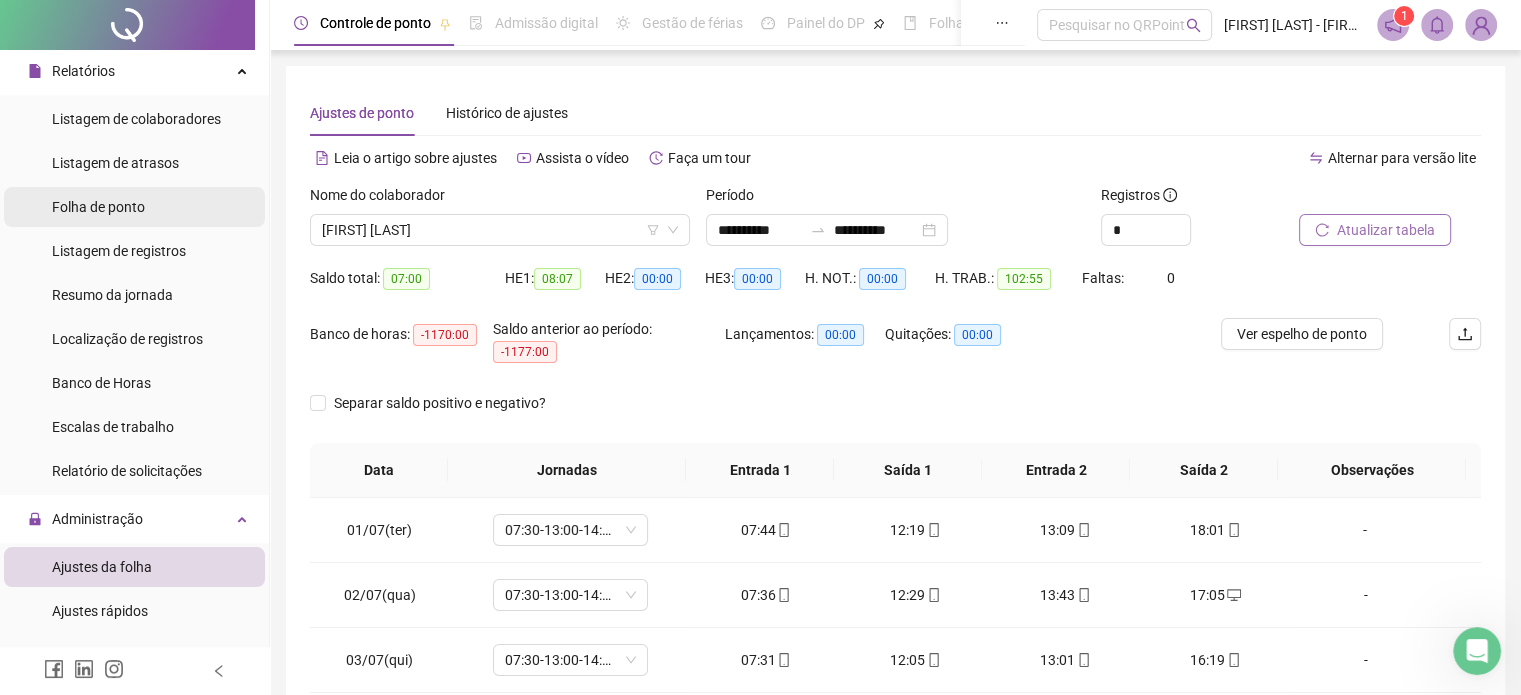 click on "Folha de ponto" at bounding box center (98, 207) 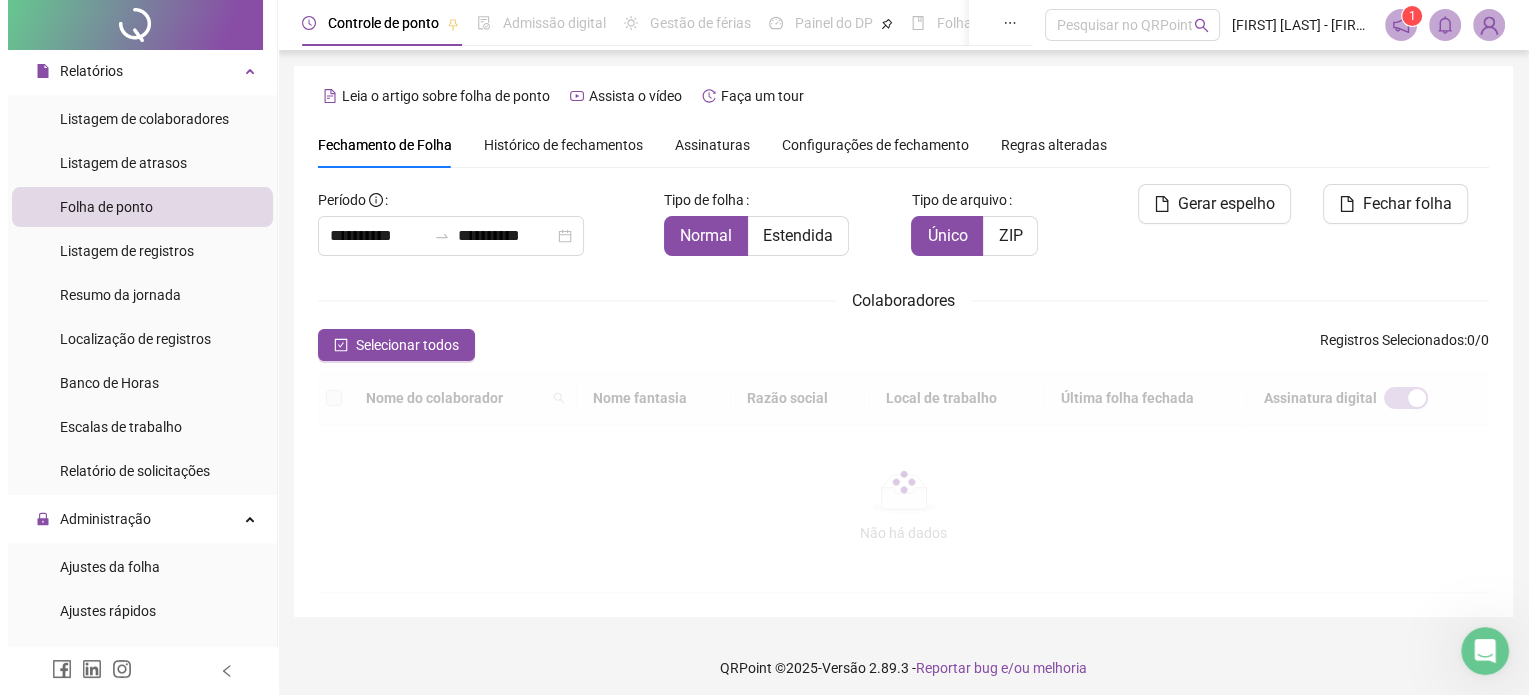 scroll, scrollTop: 3, scrollLeft: 0, axis: vertical 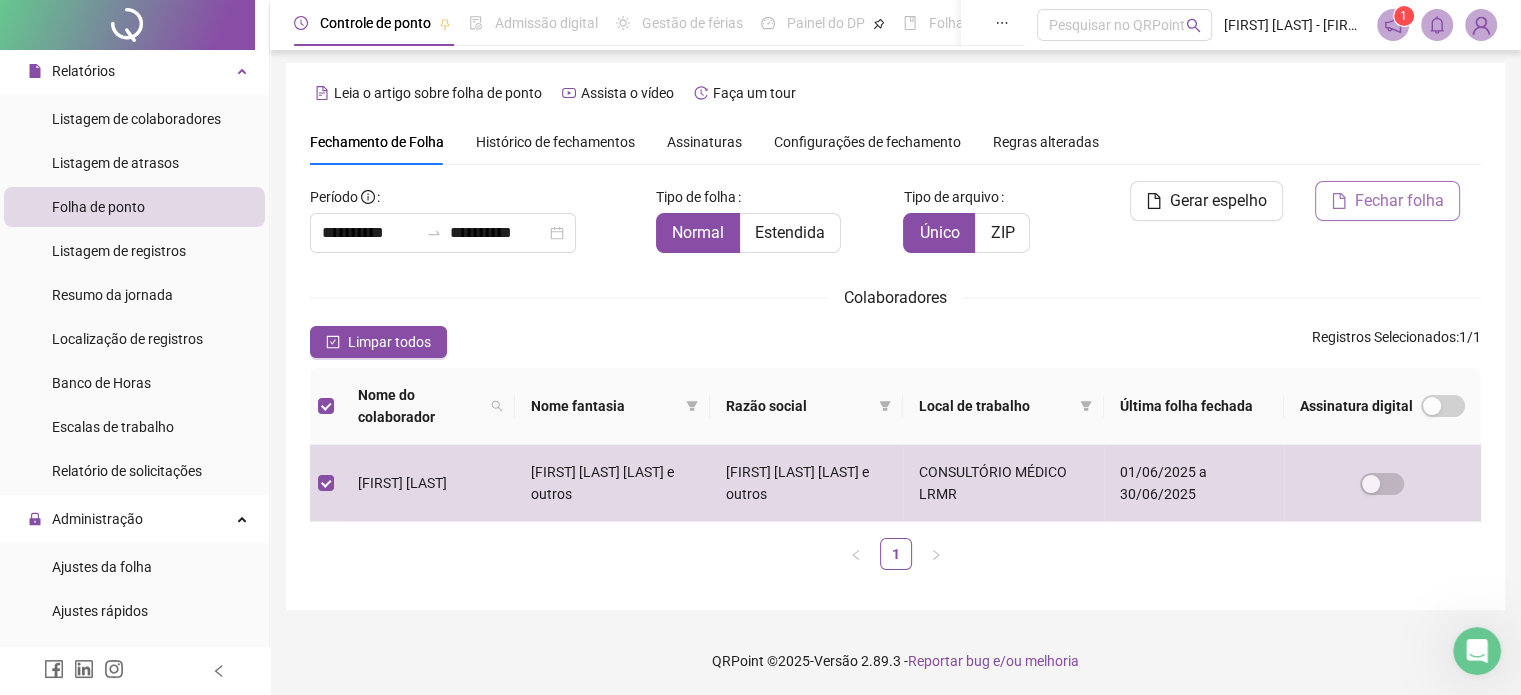 click on "Fechar folha" at bounding box center (1399, 201) 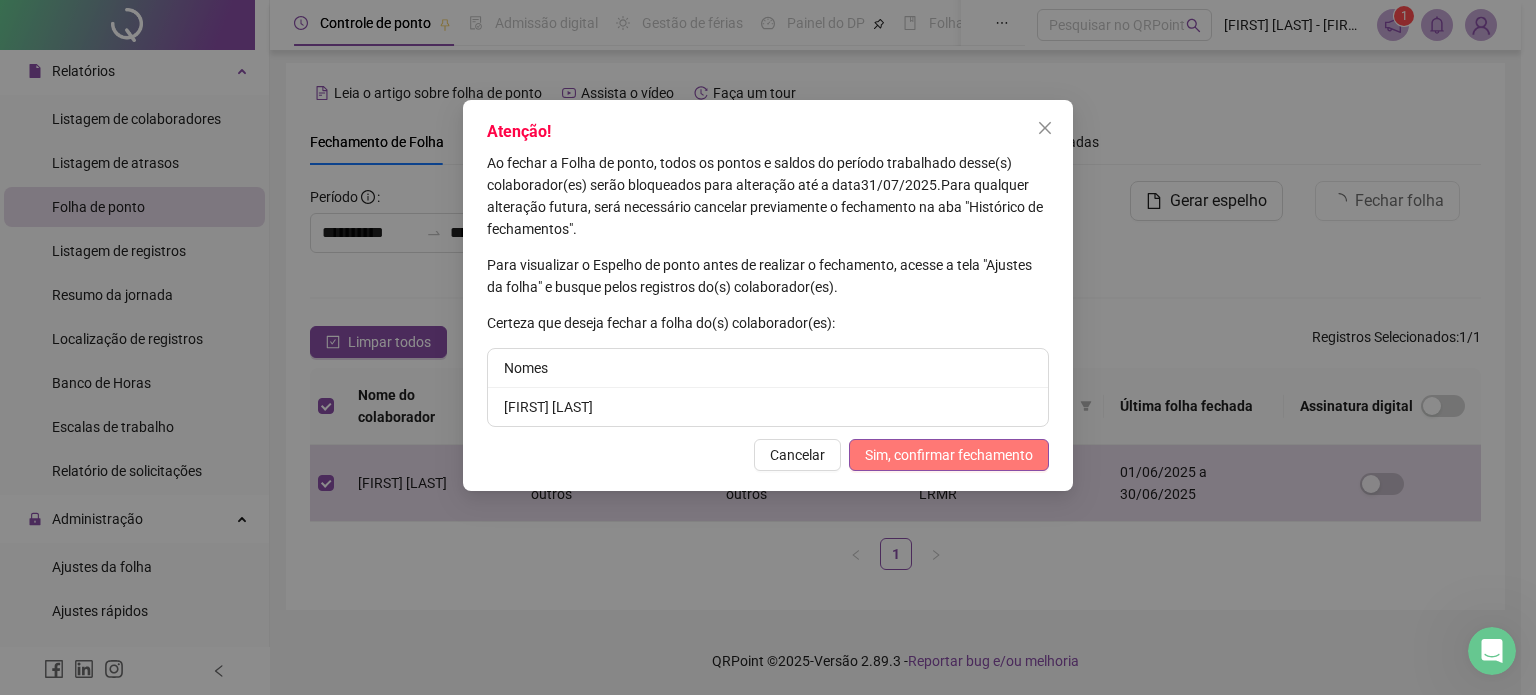 click on "Sim, confirmar fechamento" at bounding box center [949, 455] 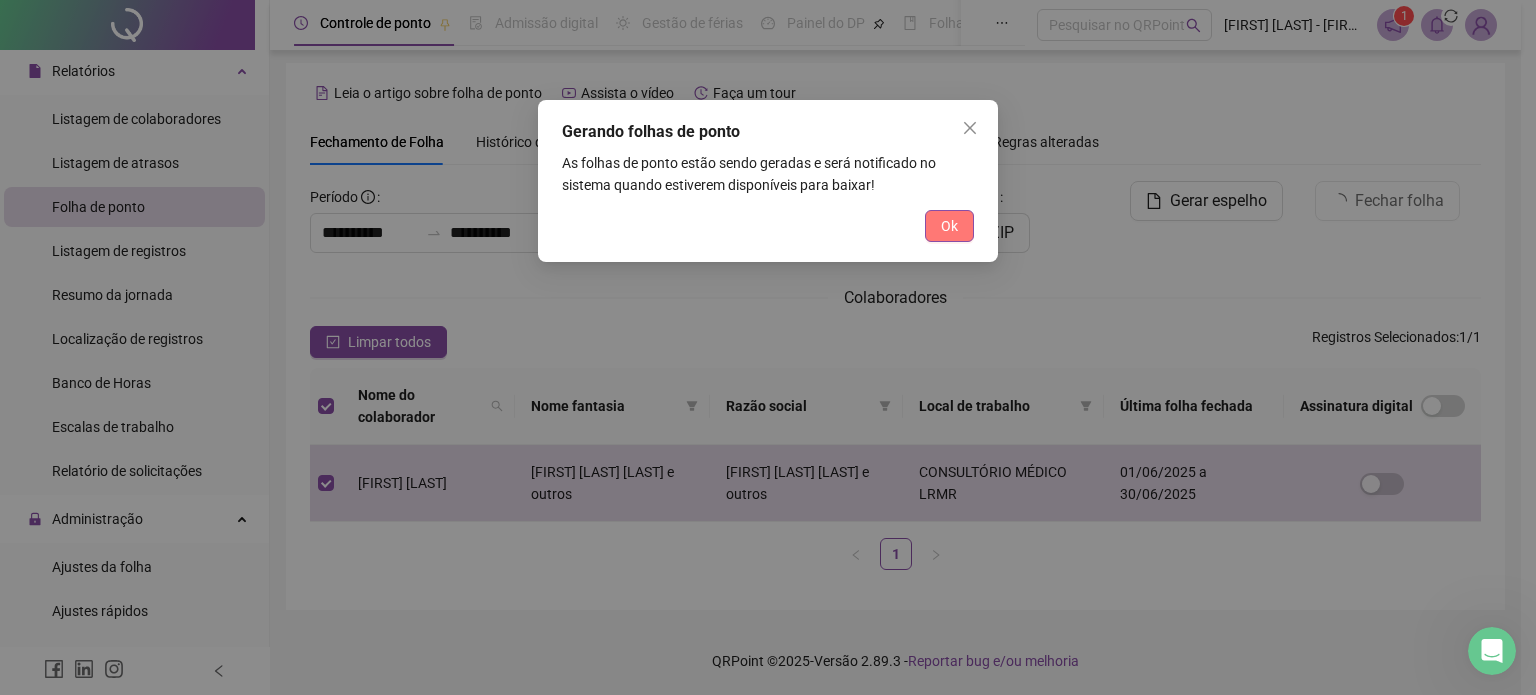click on "Ok" at bounding box center (949, 226) 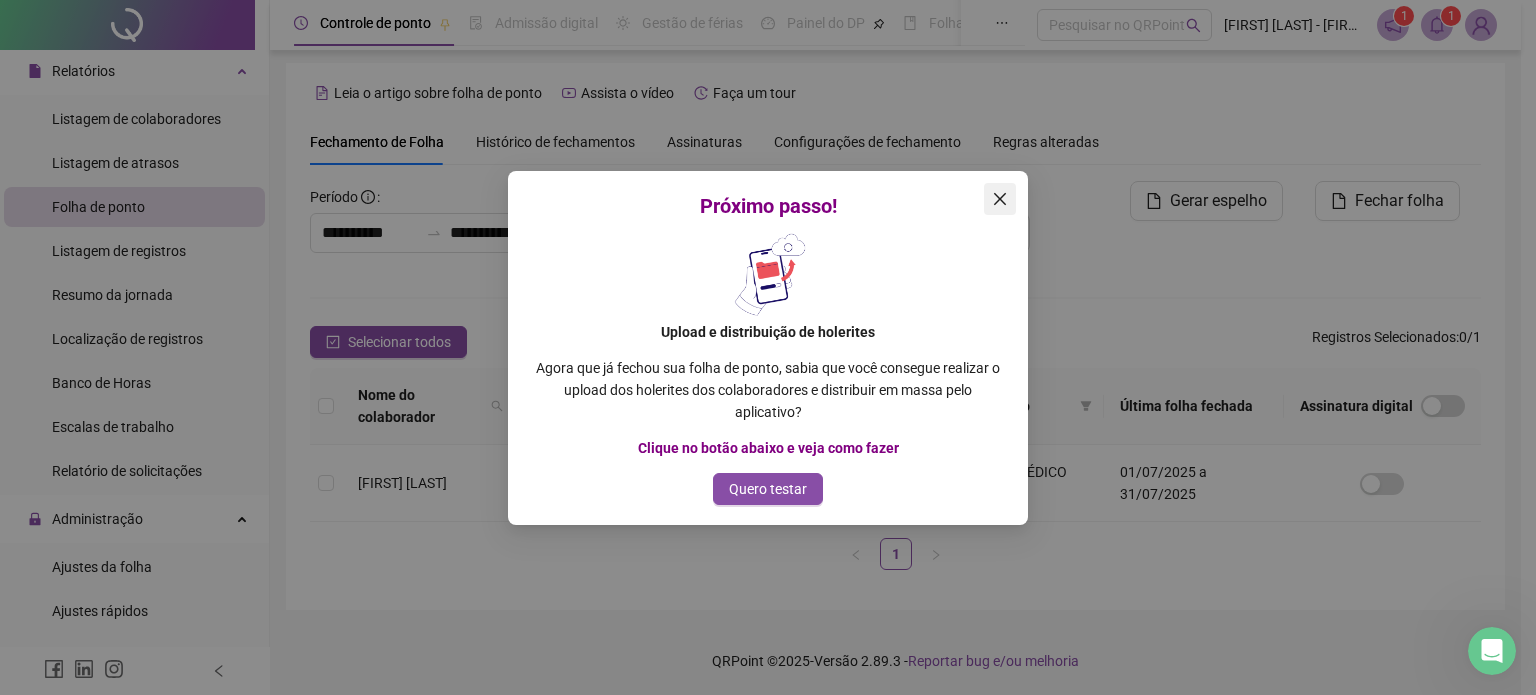 click 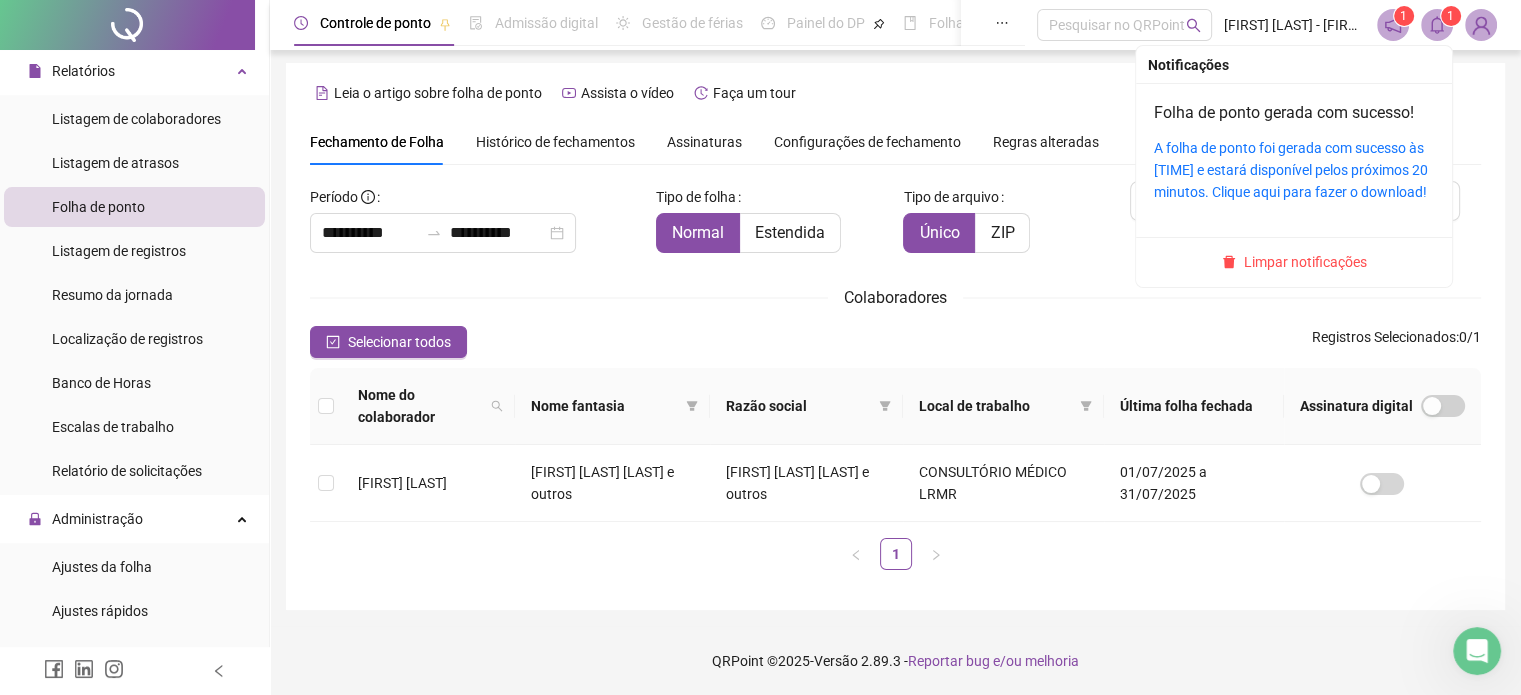 click 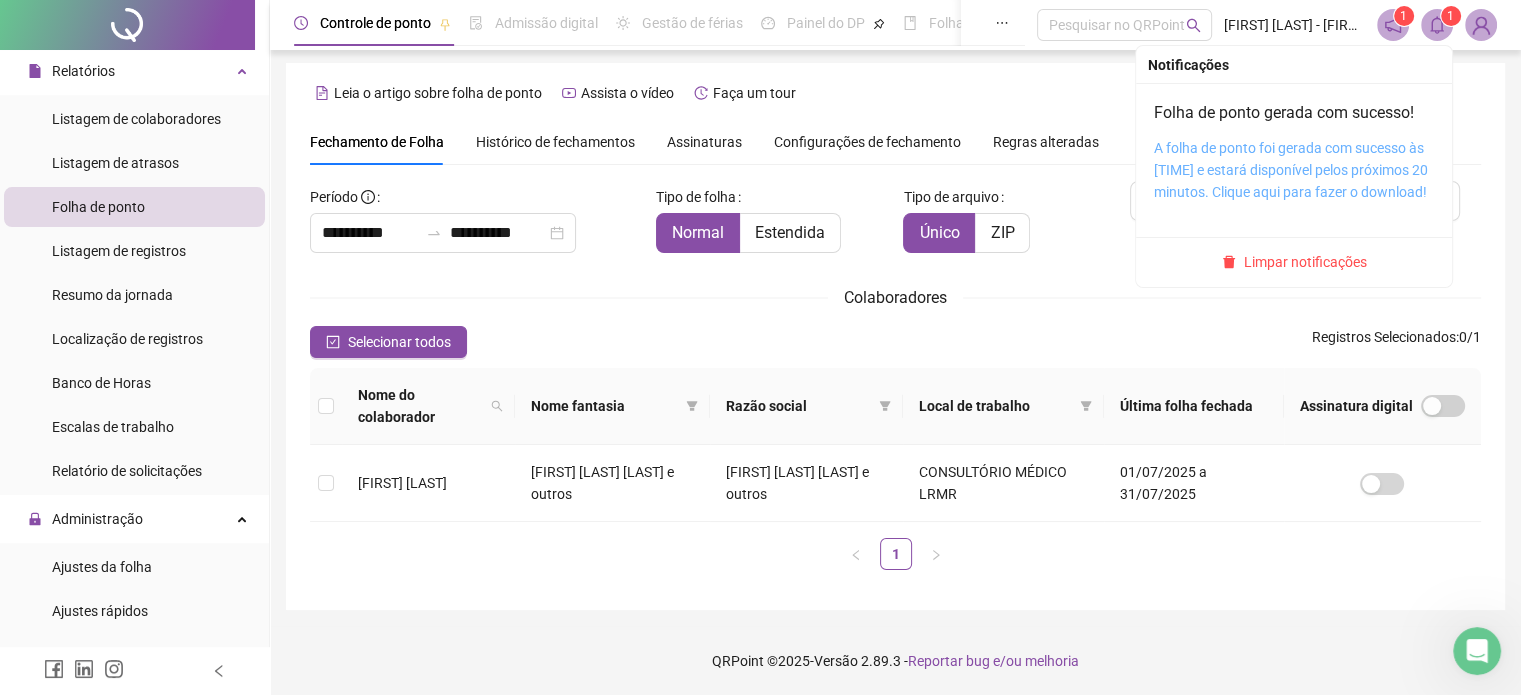 click on "A folha de ponto foi gerada com sucesso às [TIME] e estará disponível pelos próximos 20 minutos.
Clique aqui para fazer o download!" at bounding box center (1291, 170) 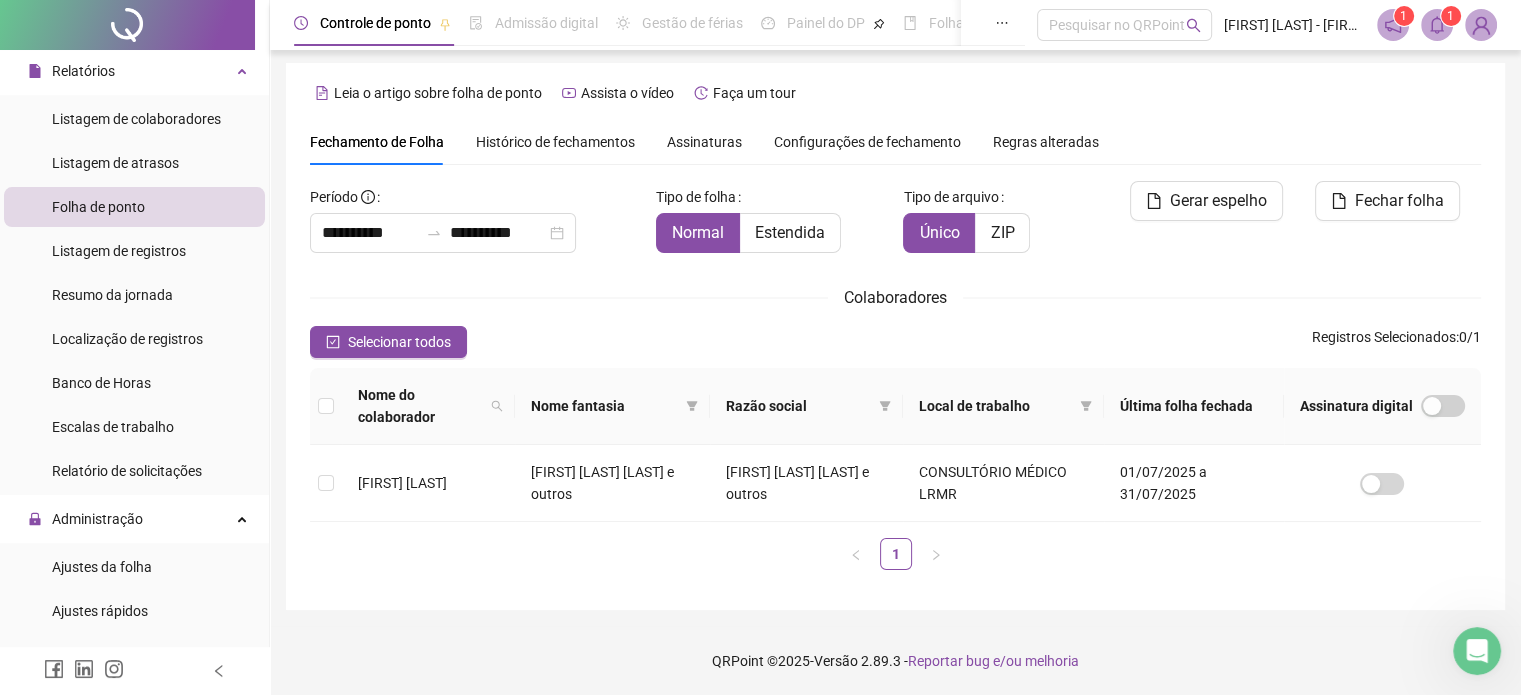 click at bounding box center (1481, 25) 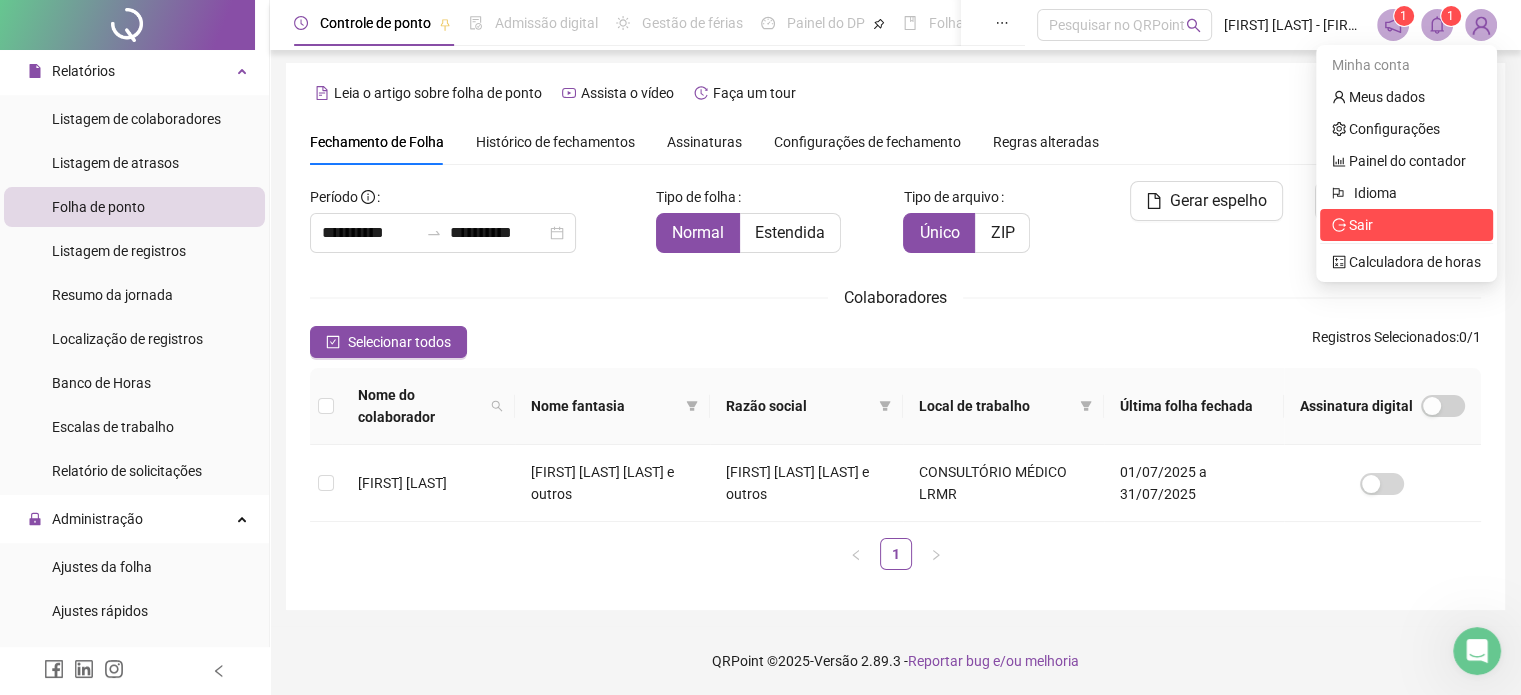 click 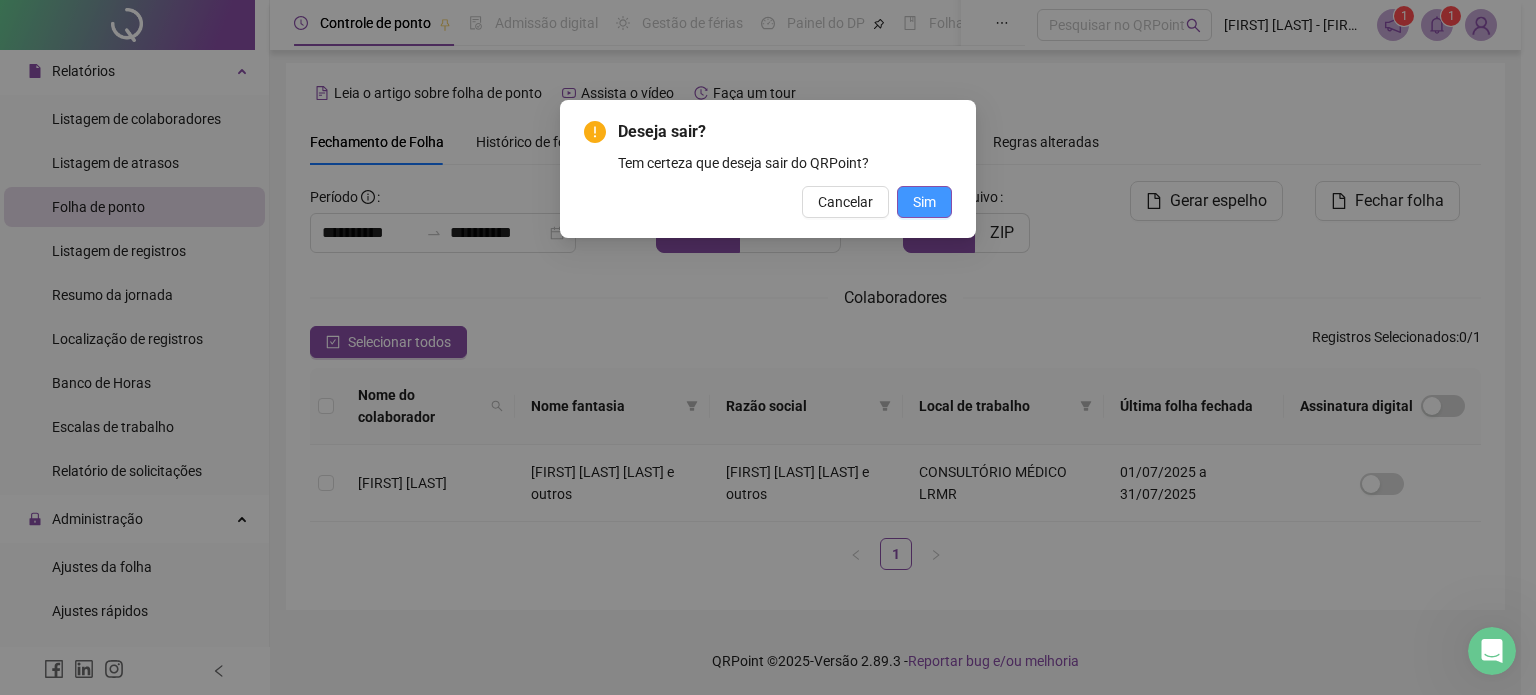 click on "Sim" at bounding box center [924, 202] 